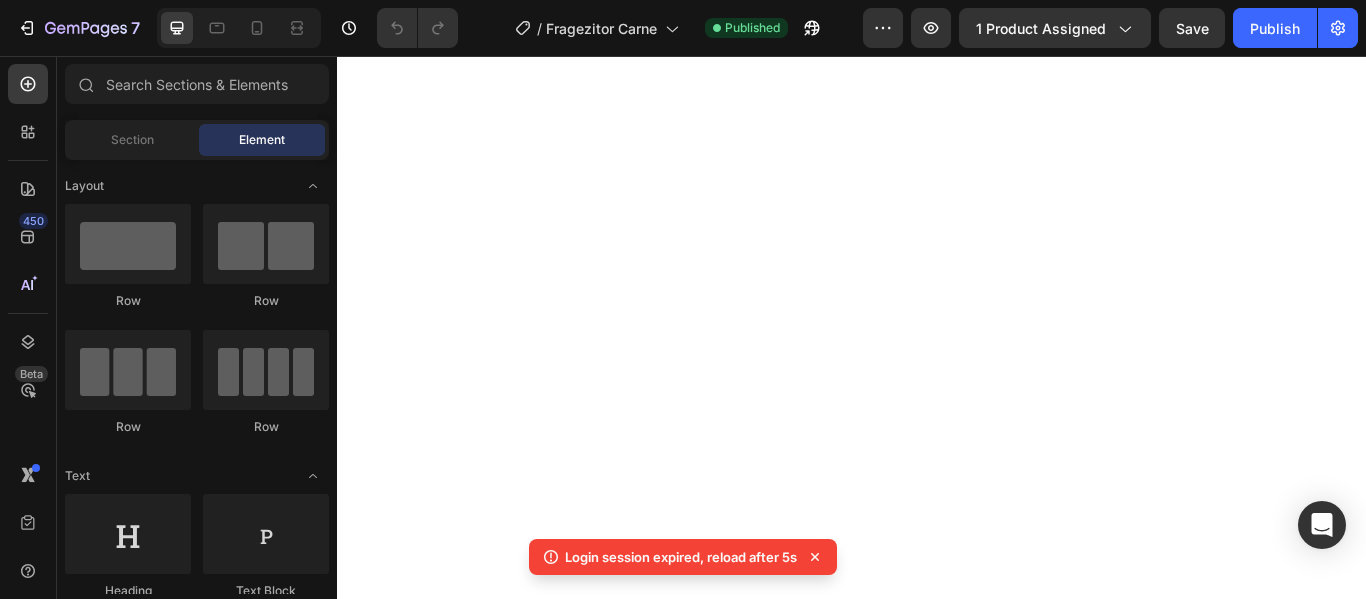 scroll, scrollTop: 0, scrollLeft: 0, axis: both 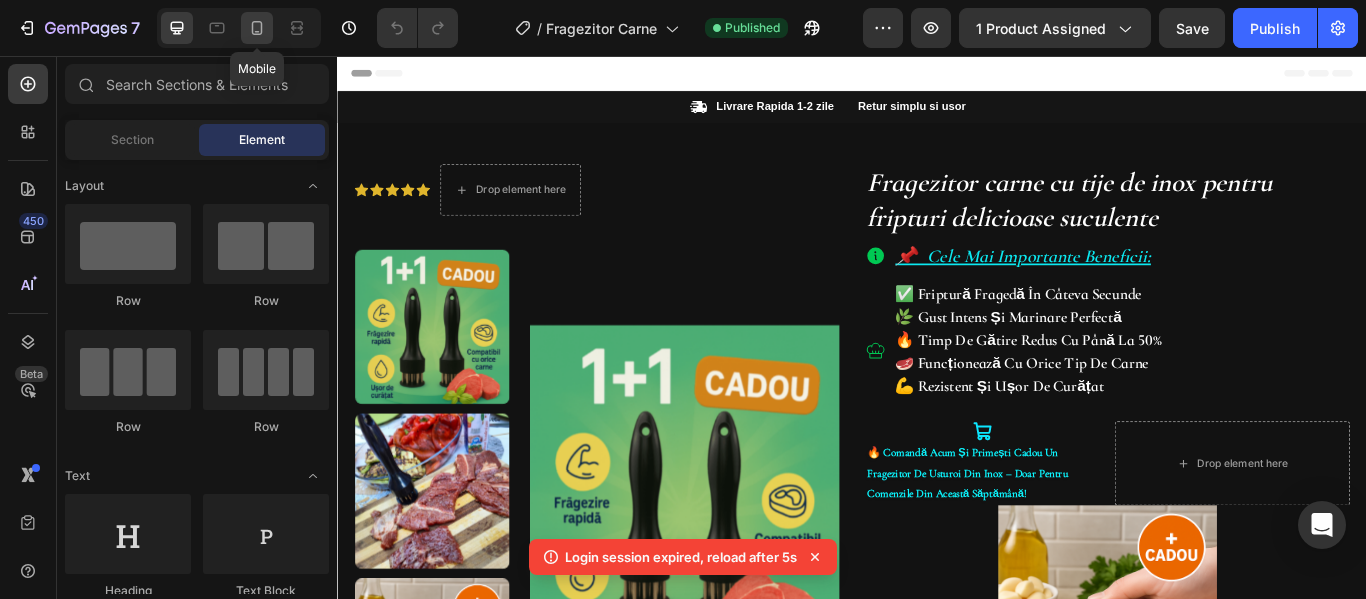 click 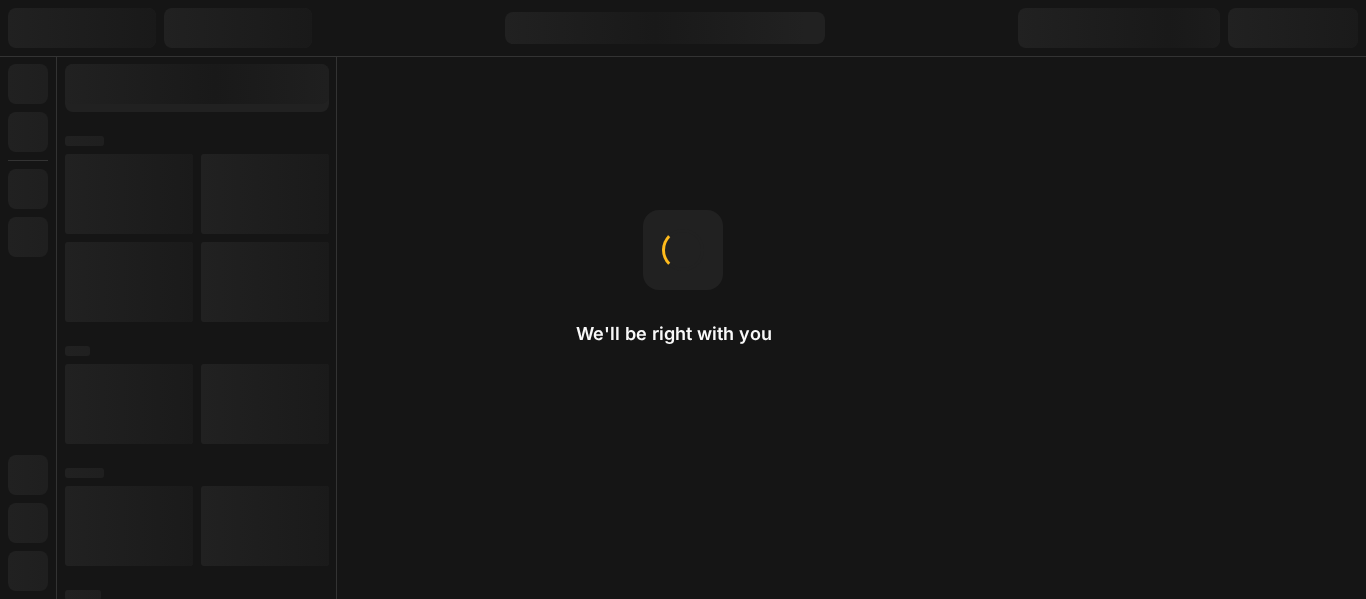 scroll, scrollTop: 0, scrollLeft: 0, axis: both 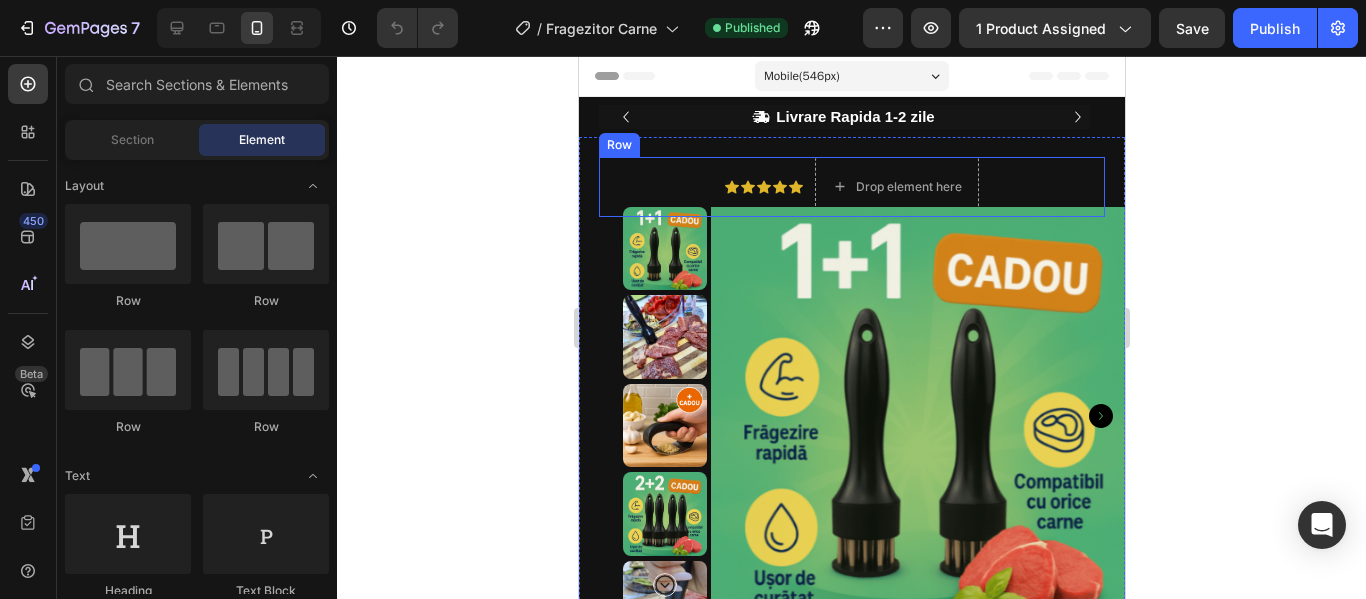click on "Icon Icon Icon Icon Icon Icon List
Drop element here Row" at bounding box center [851, 187] 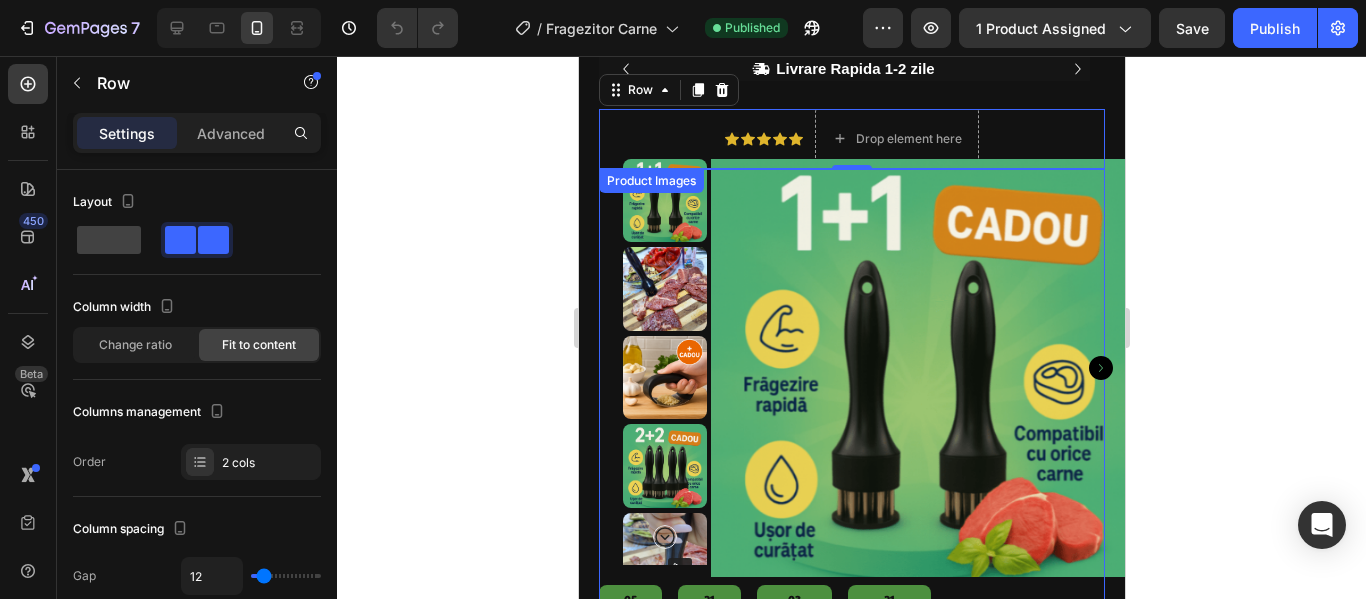 scroll, scrollTop: 0, scrollLeft: 0, axis: both 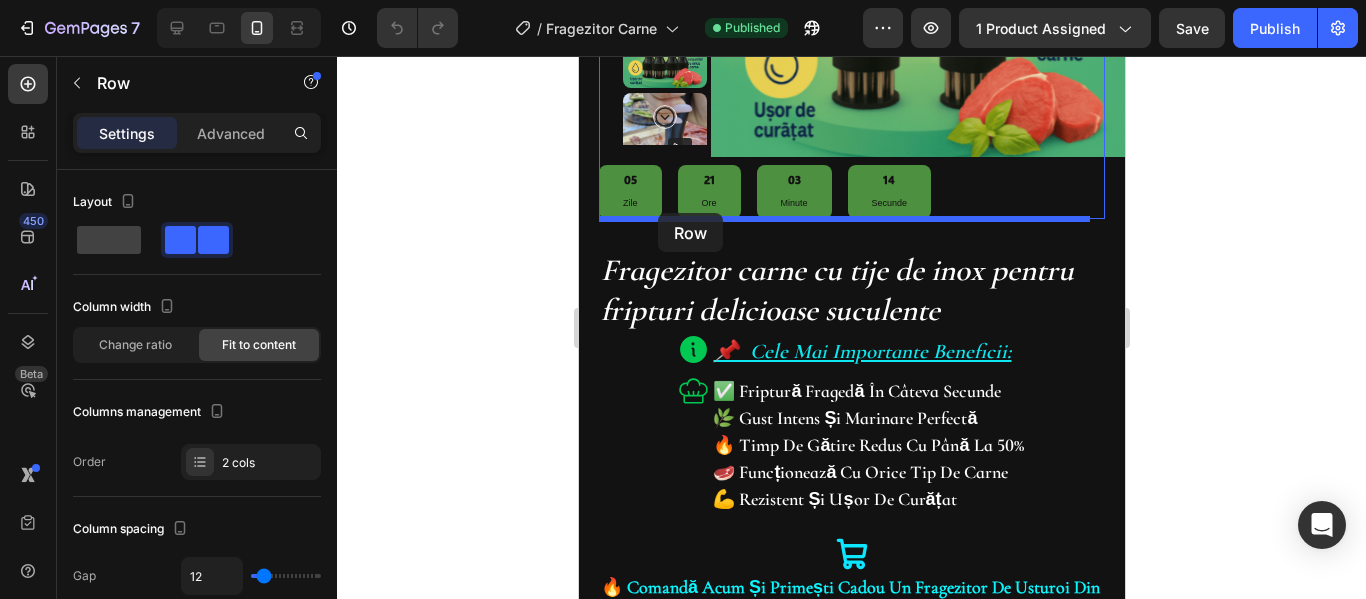 drag, startPoint x: 667, startPoint y: 183, endPoint x: 657, endPoint y: 213, distance: 31.622776 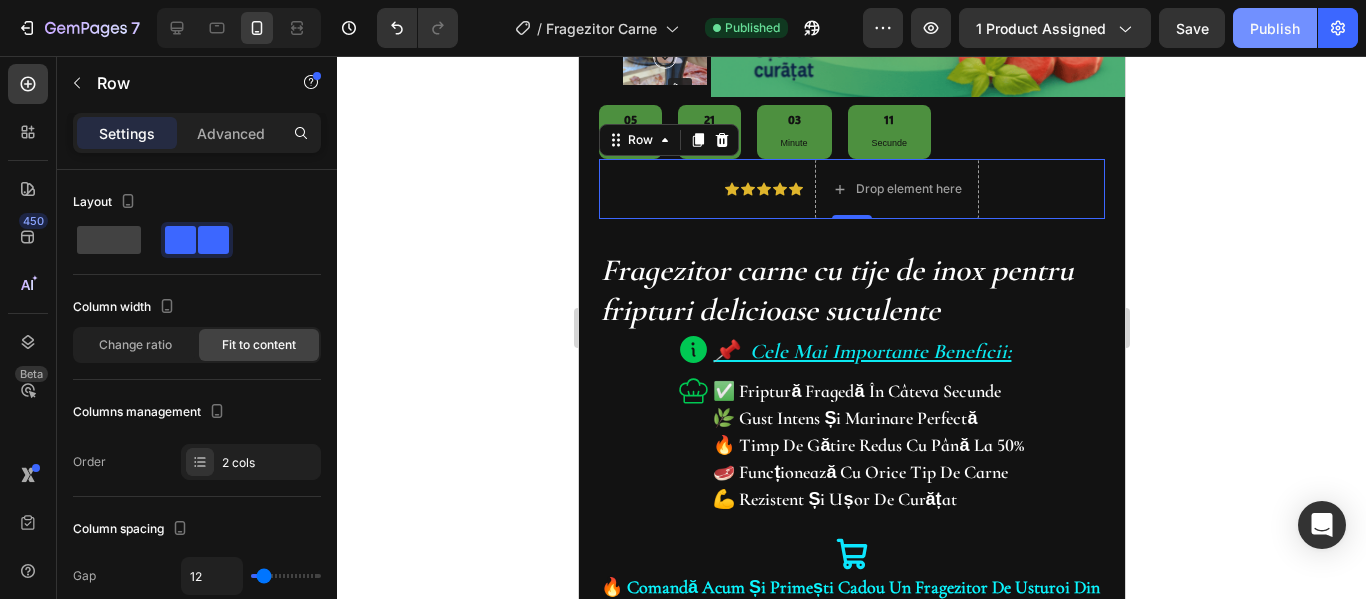 click on "Publish" at bounding box center [1275, 28] 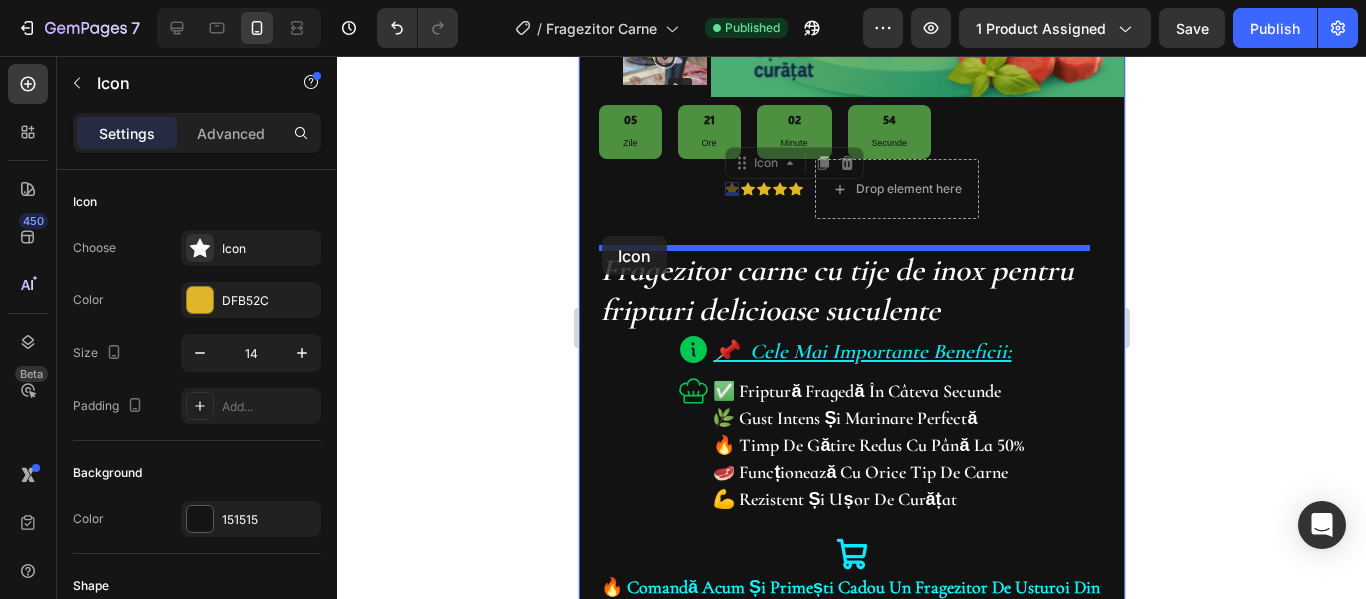 drag, startPoint x: 724, startPoint y: 187, endPoint x: 659, endPoint y: 235, distance: 80.80223 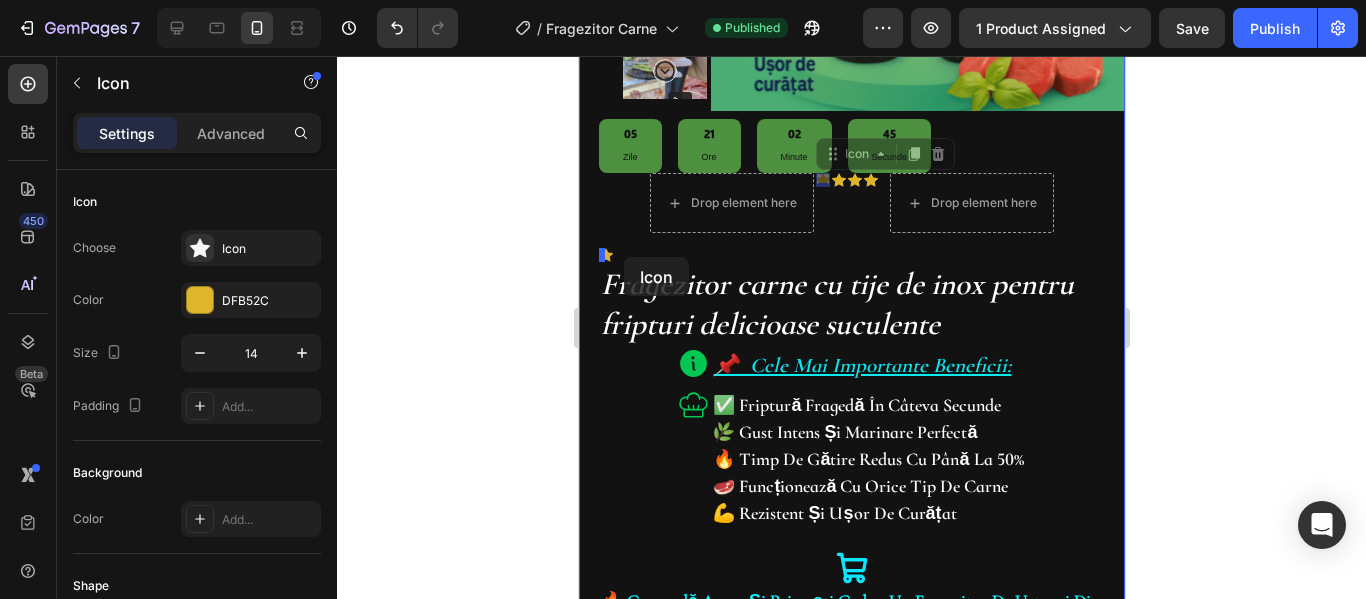 drag, startPoint x: 814, startPoint y: 177, endPoint x: 640, endPoint y: 250, distance: 188.69287 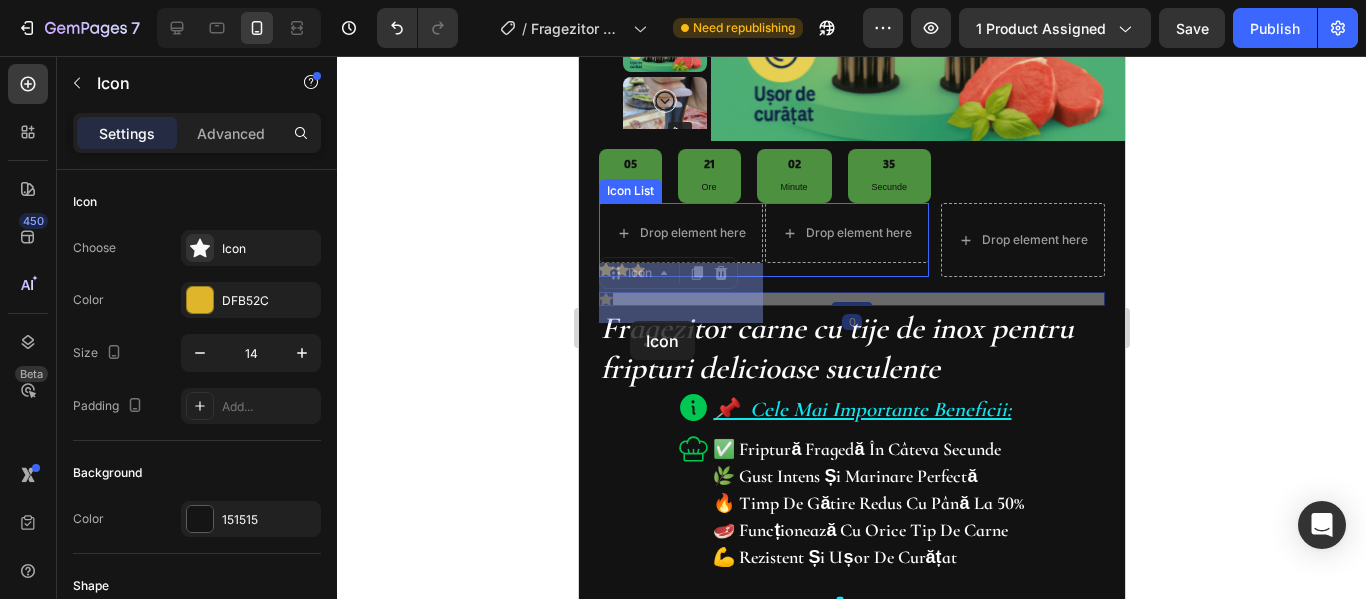 drag, startPoint x: 608, startPoint y: 348, endPoint x: 629, endPoint y: 321, distance: 34.20526 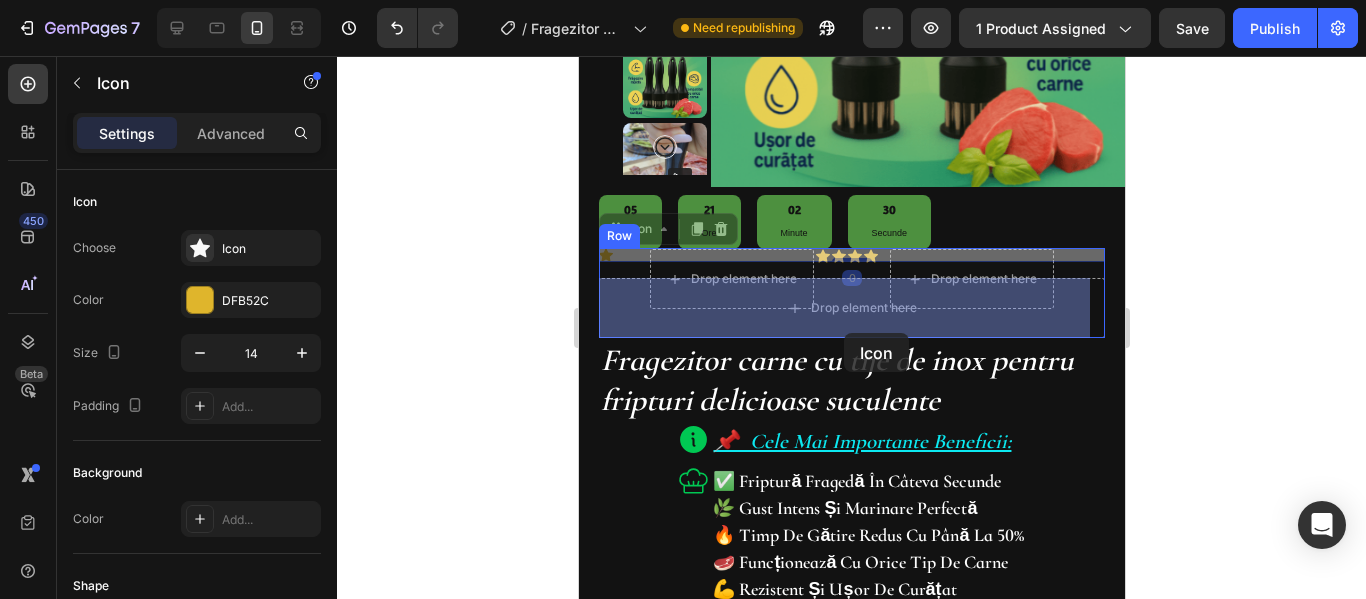 drag, startPoint x: 883, startPoint y: 256, endPoint x: 845, endPoint y: 333, distance: 85.86617 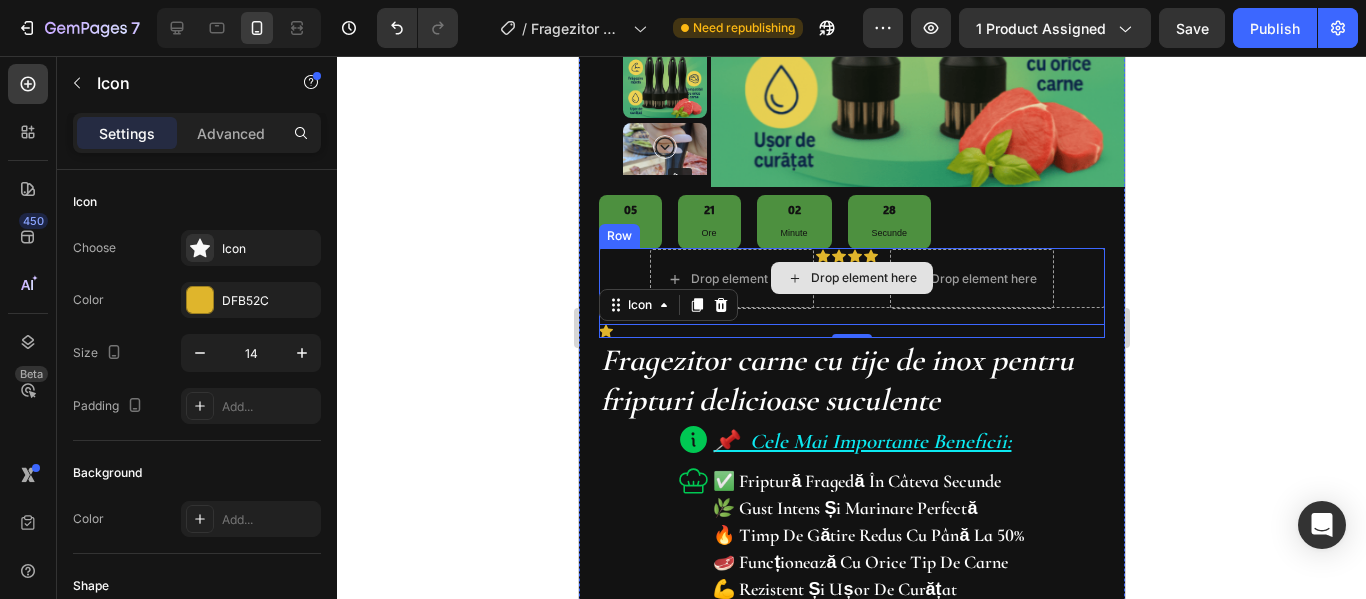 click on "Drop element here" at bounding box center [851, 278] 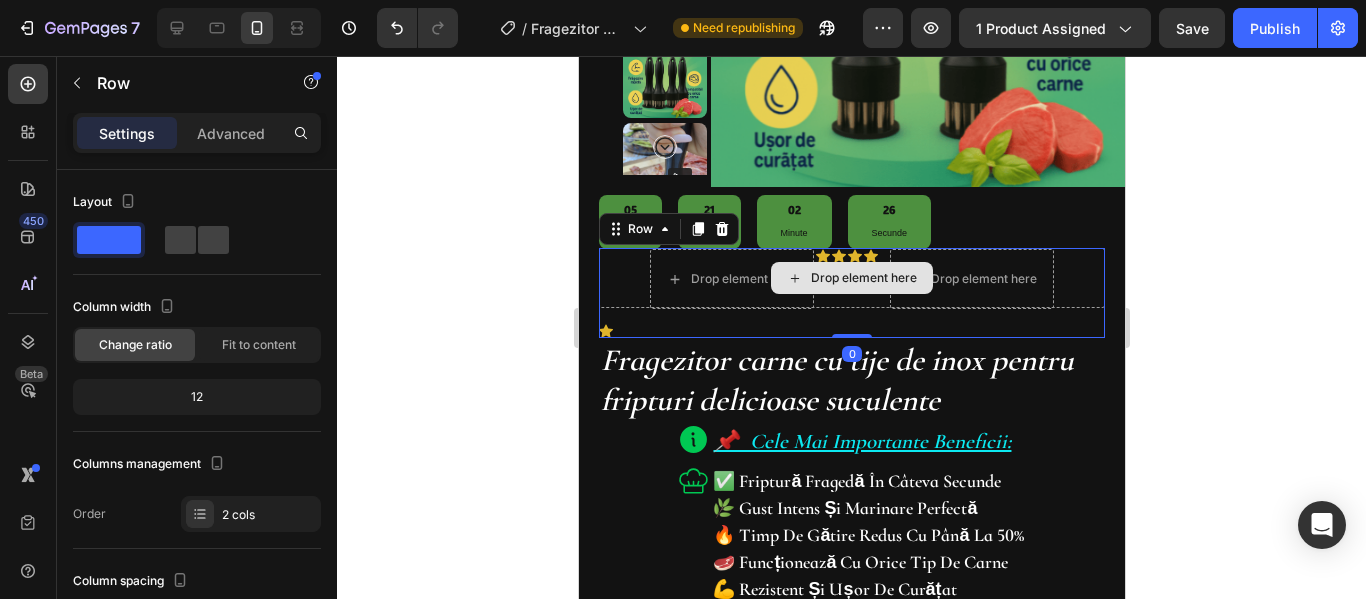 click on "Drop element here" at bounding box center (851, 278) 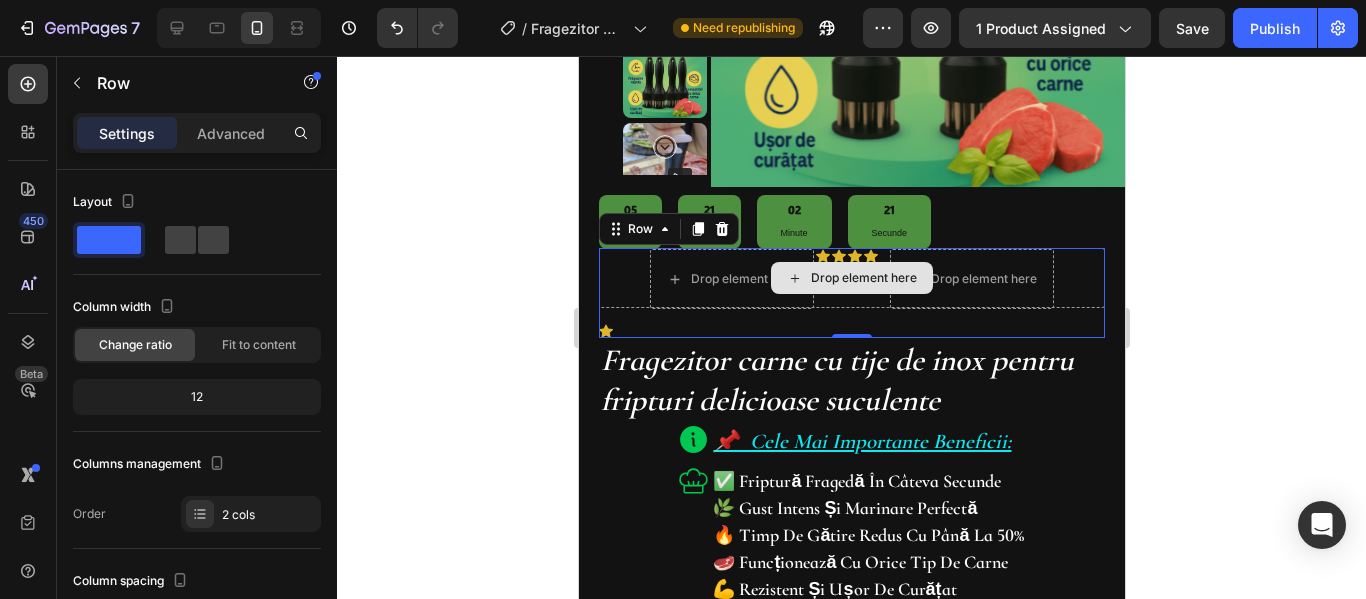 click on "Drop element here" at bounding box center [851, 278] 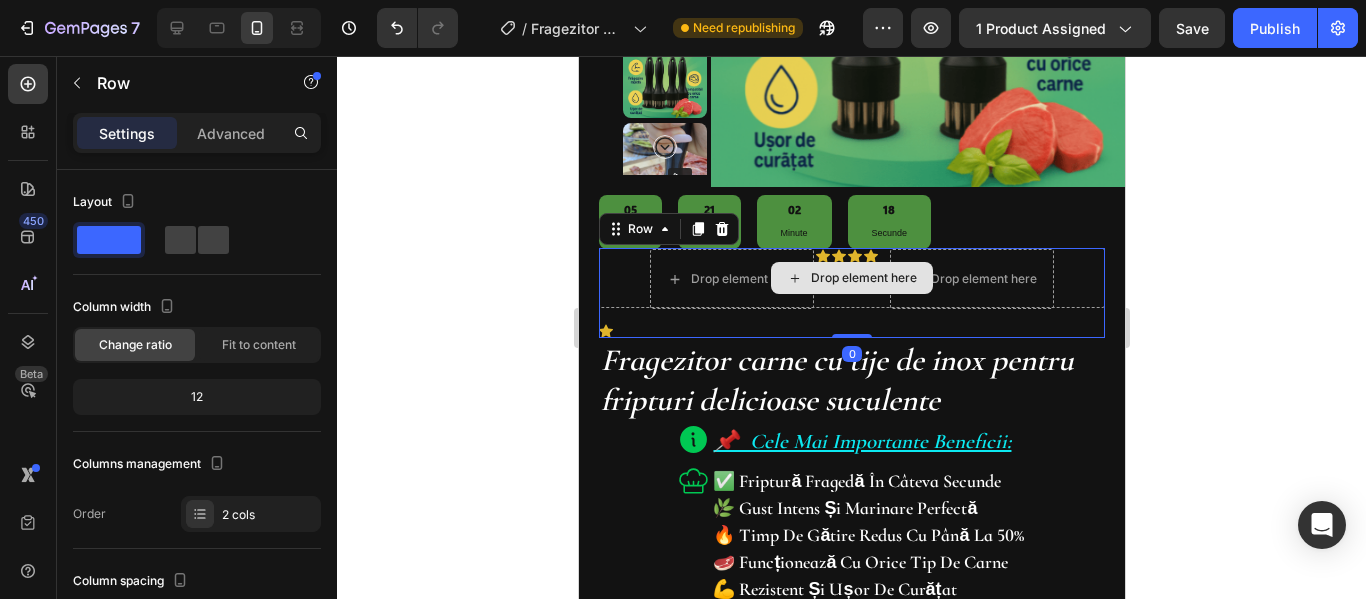 drag, startPoint x: 856, startPoint y: 333, endPoint x: 615, endPoint y: 321, distance: 241.29857 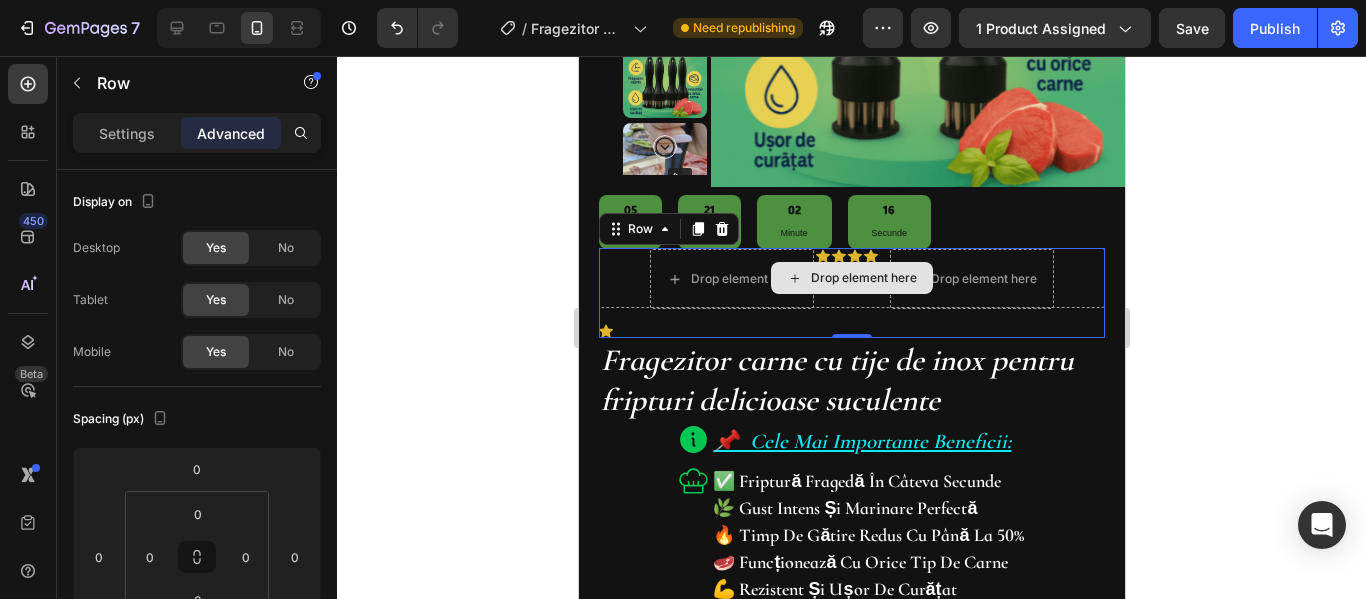 click on "Drop element here" at bounding box center [851, 278] 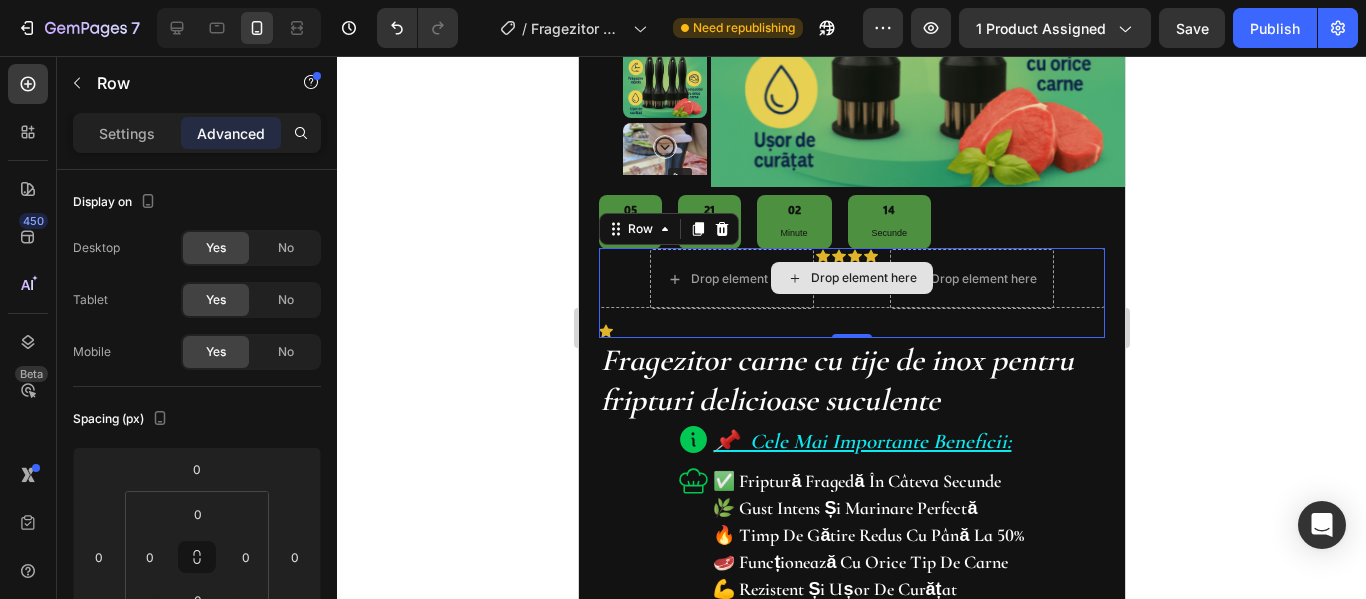 click on "Drop element here" at bounding box center (851, 278) 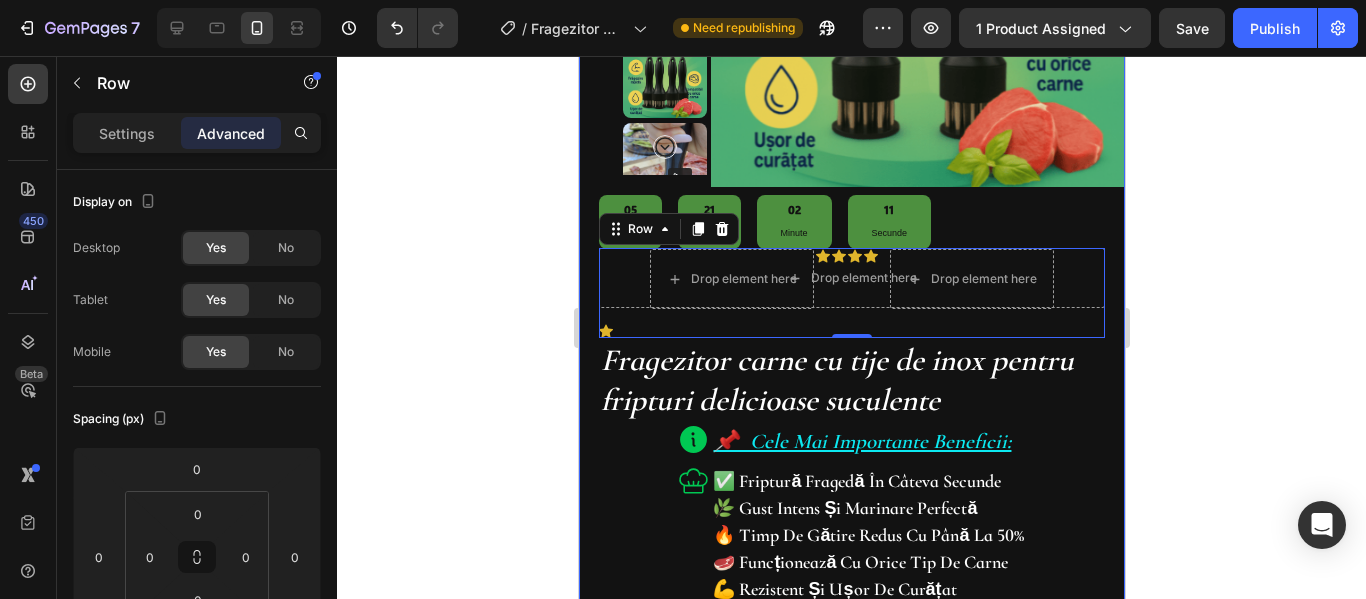 click on "Fragezitor carne cu tije de inox pentru fripturi delicioase suculente
📌 cele mai importante beneficii:
✅ friptură fragedă în câteva secunde 🌿 gust intens și marinare perfectă 🔥 timp de gătire redus cu până la 50% 🥩 funcționează cu orice tip de carne 💪 rezistent și ușor de curățat   Item List
Icon 🔥 comandă acum și primești cadou un fragezitor de usturoi din inox – doar pentru comenzile din această săptămână! Text Block
Drop element here Row Image Releasit COD Form & Upsells Releasit COD Form & Upsells 76.50  90.00 1+1 Cadou Transport Gratuit+ fragezitor de usturoi din inox Heading Text Block" at bounding box center [851, 517] 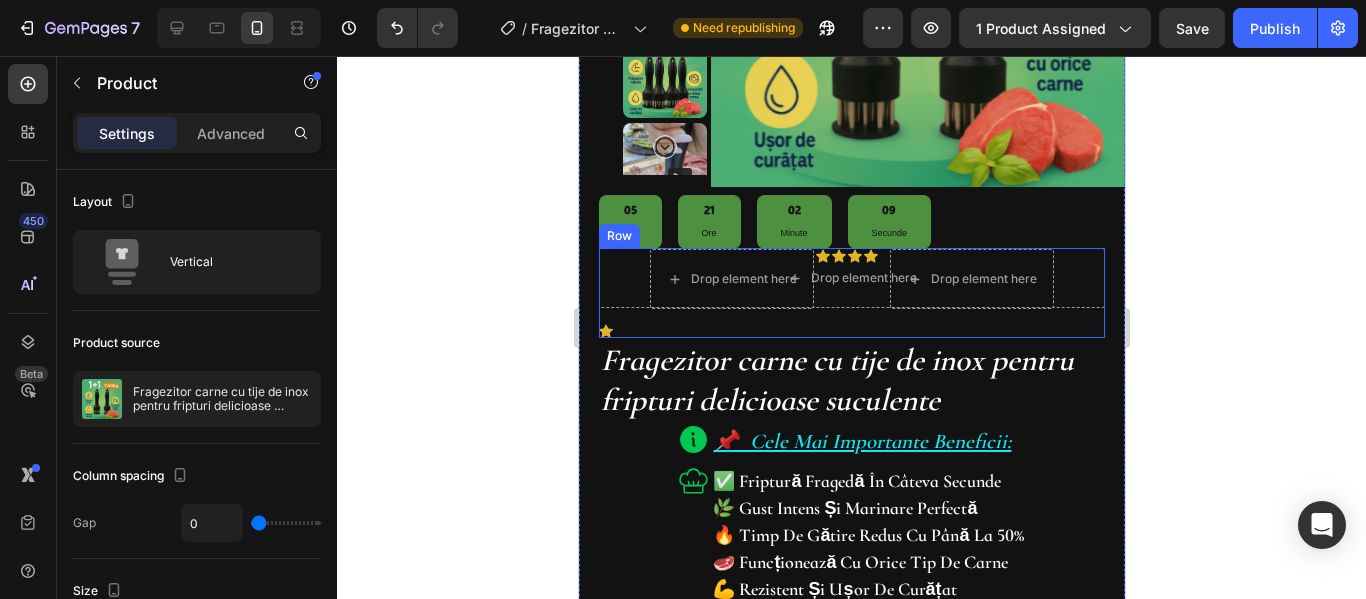 click on "Row" at bounding box center (618, 236) 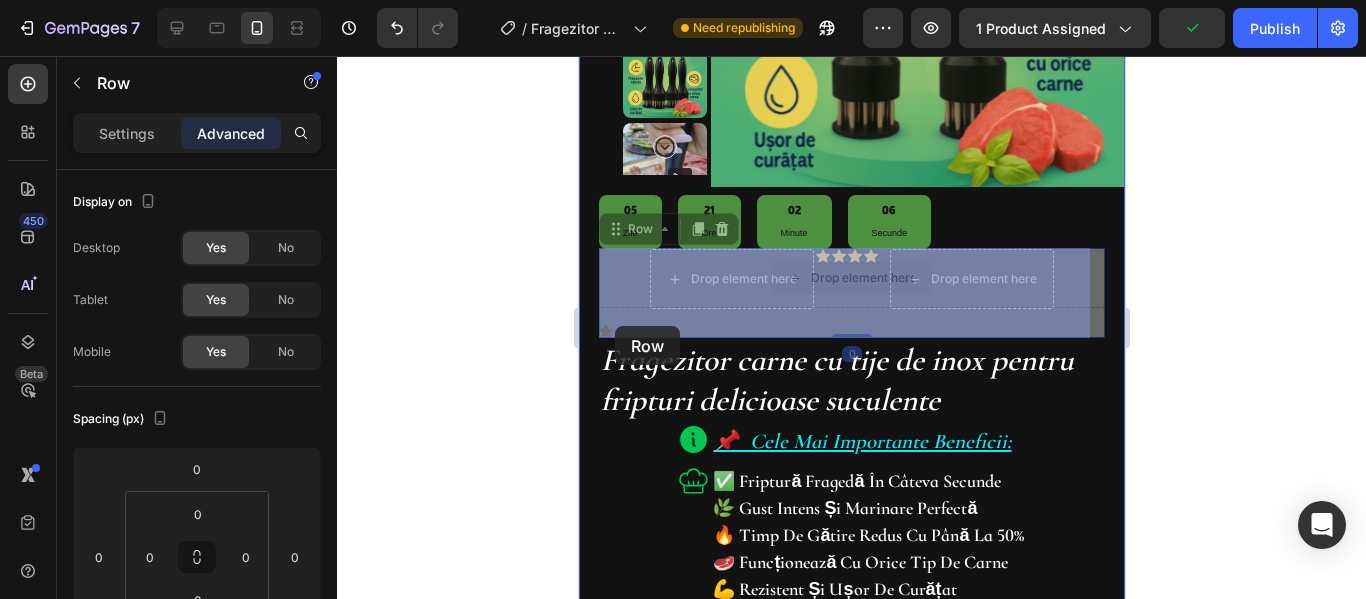 drag, startPoint x: 618, startPoint y: 239, endPoint x: 614, endPoint y: 326, distance: 87.0919 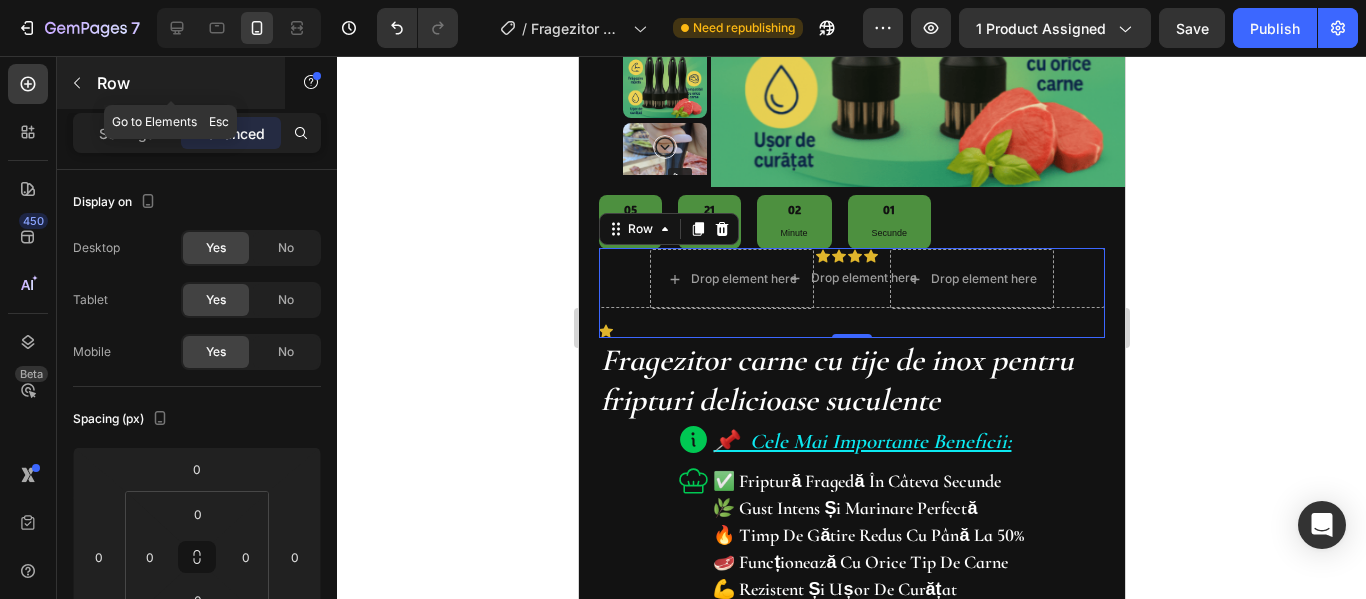 click 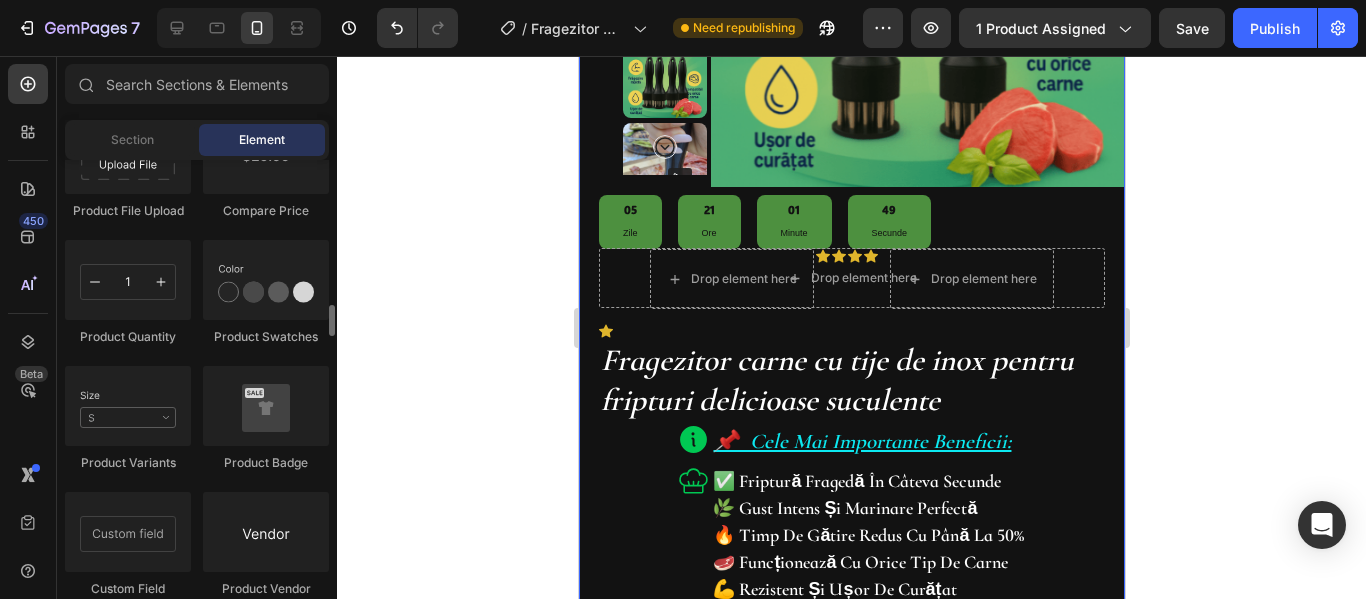 scroll, scrollTop: 3424, scrollLeft: 0, axis: vertical 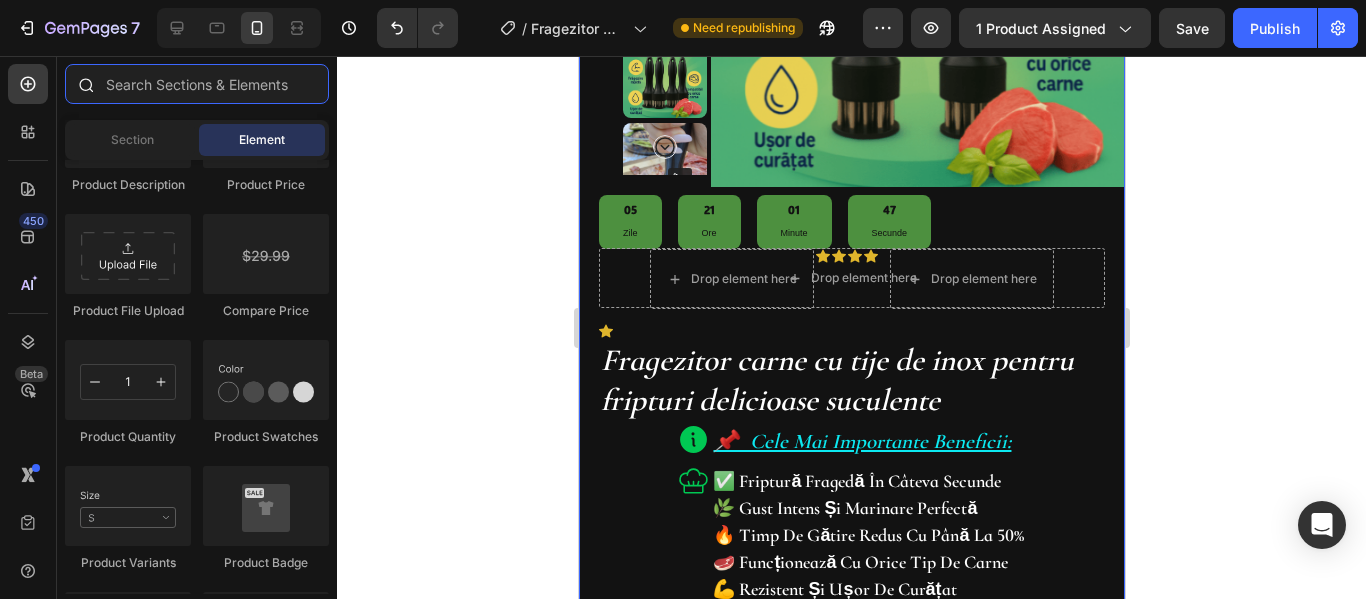 click at bounding box center (197, 84) 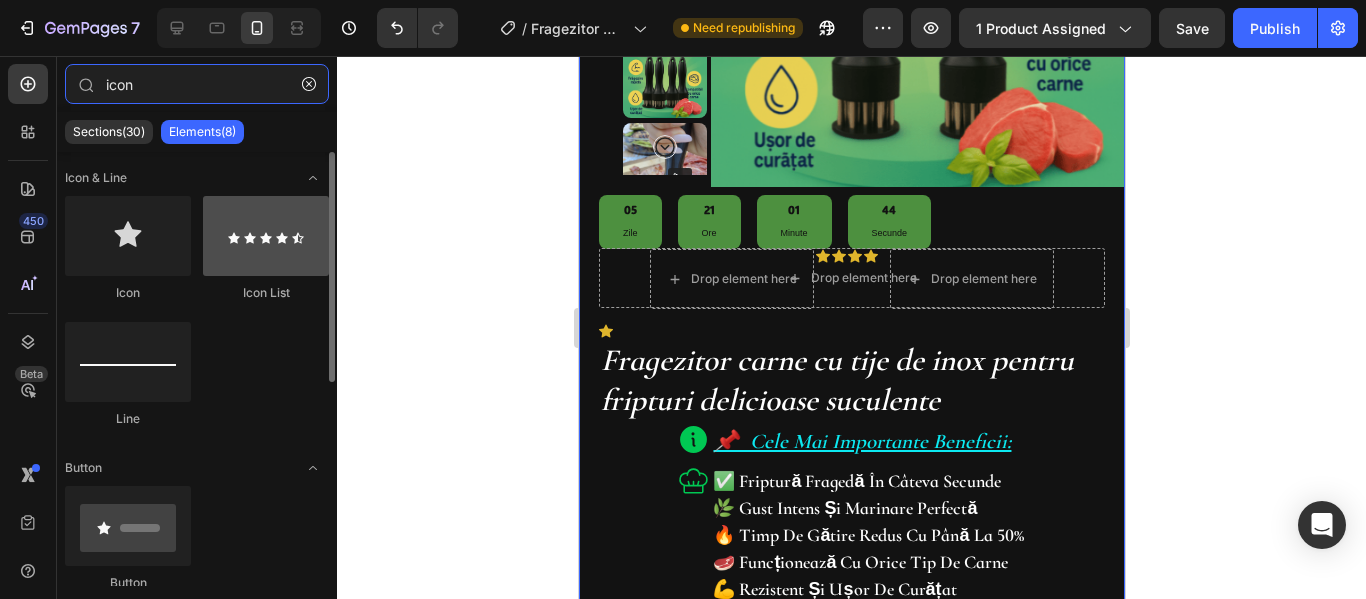 type on "icon" 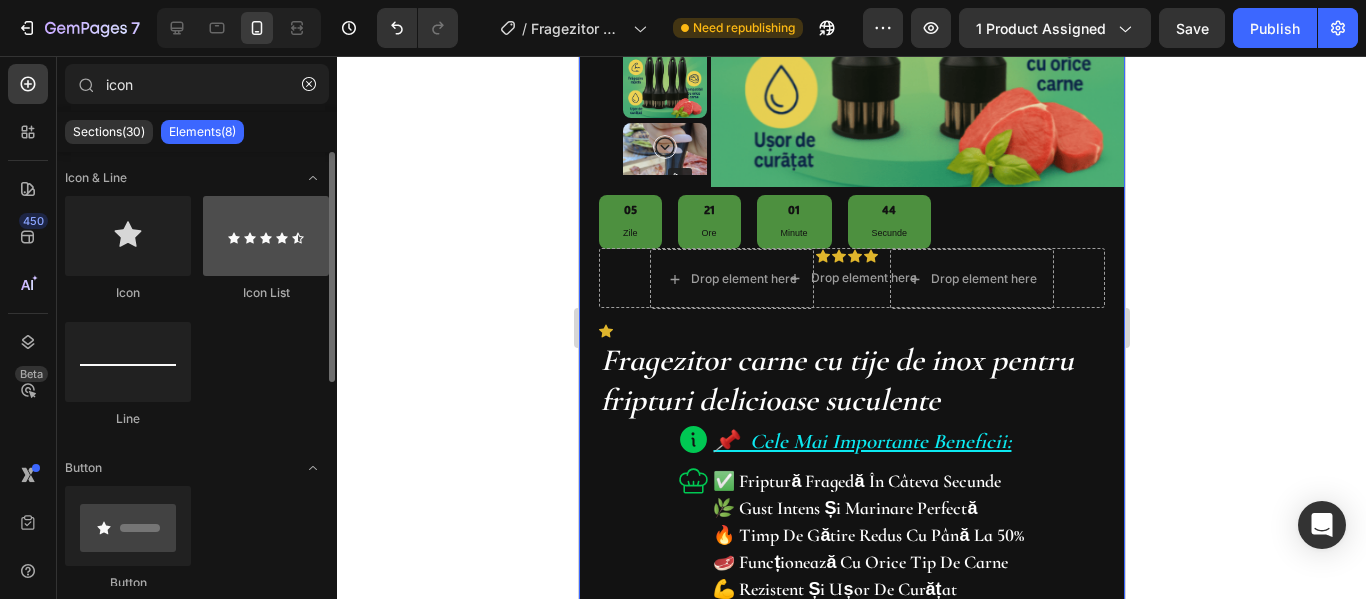 click at bounding box center [266, 236] 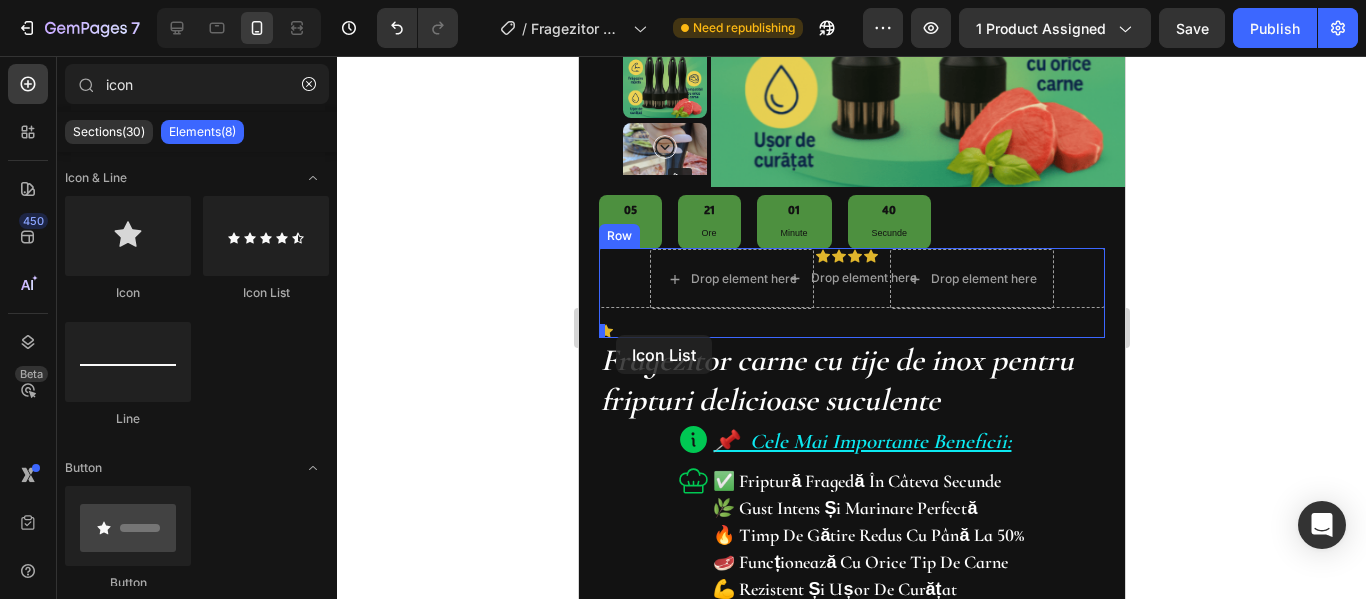 drag, startPoint x: 830, startPoint y: 304, endPoint x: 649, endPoint y: 348, distance: 186.2713 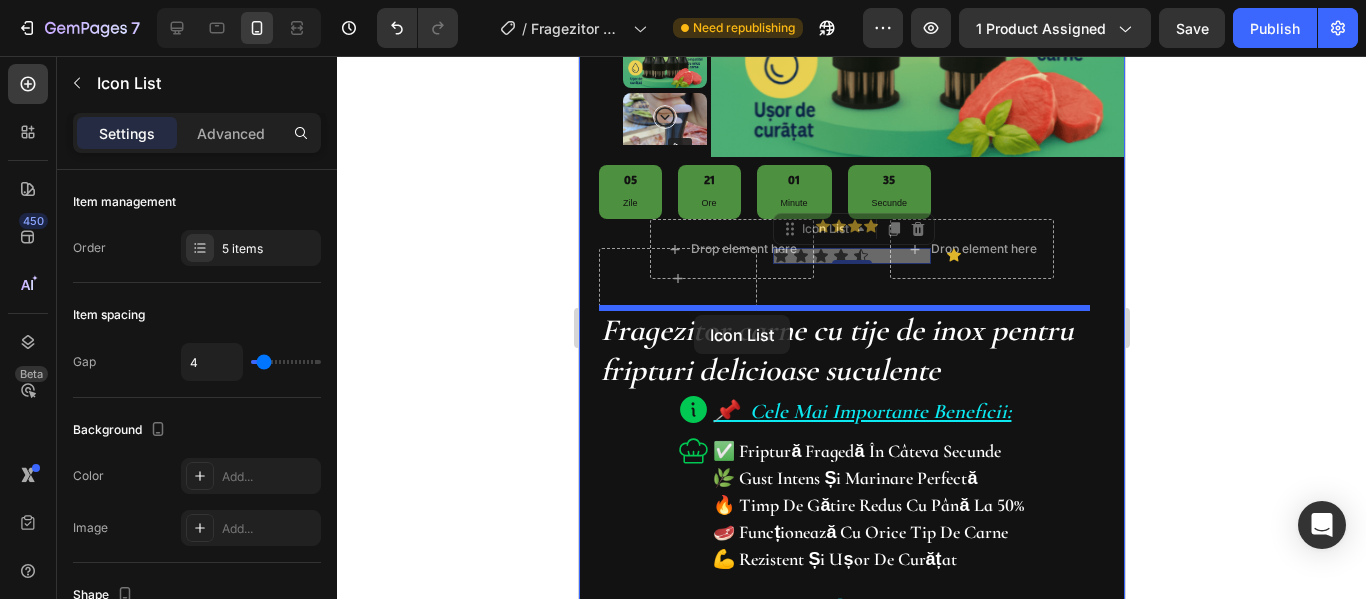 drag, startPoint x: 881, startPoint y: 253, endPoint x: 693, endPoint y: 315, distance: 197.9596 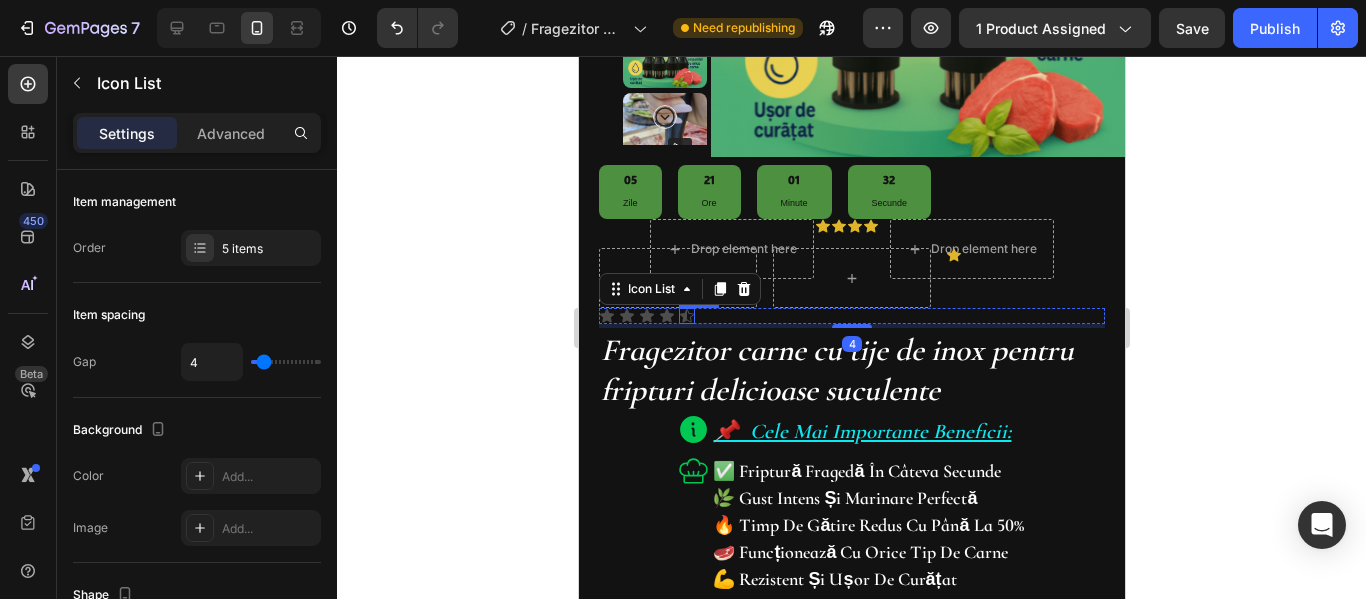 click 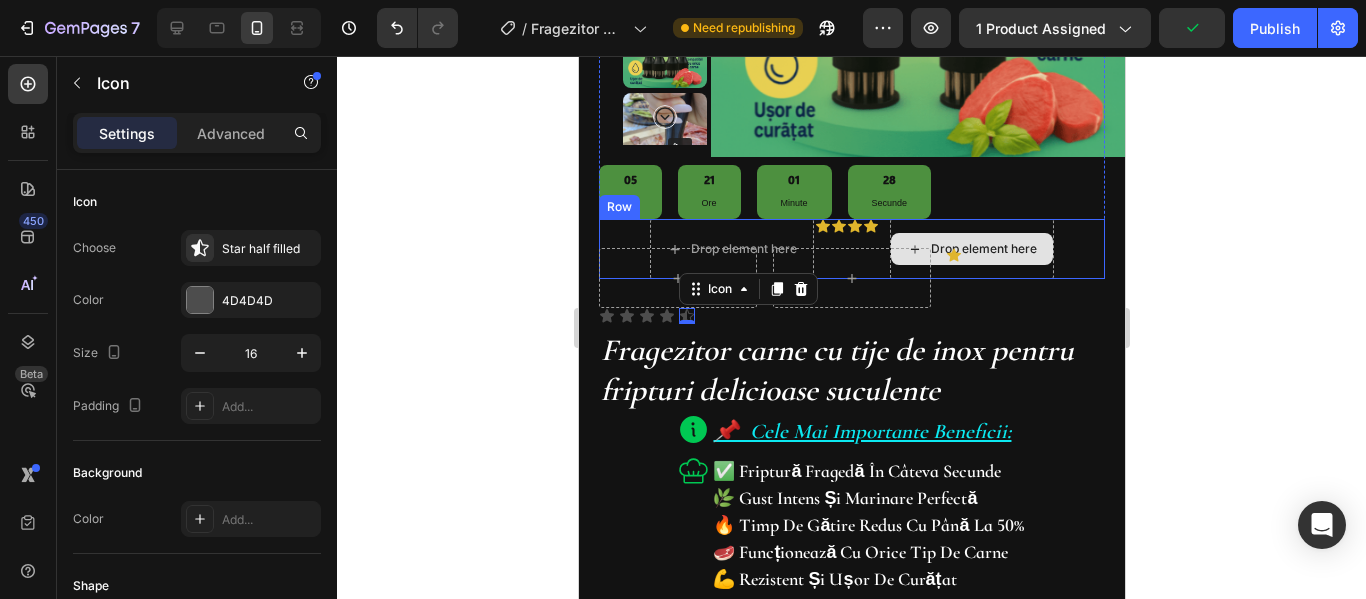 click on "Drop element here" at bounding box center (971, 249) 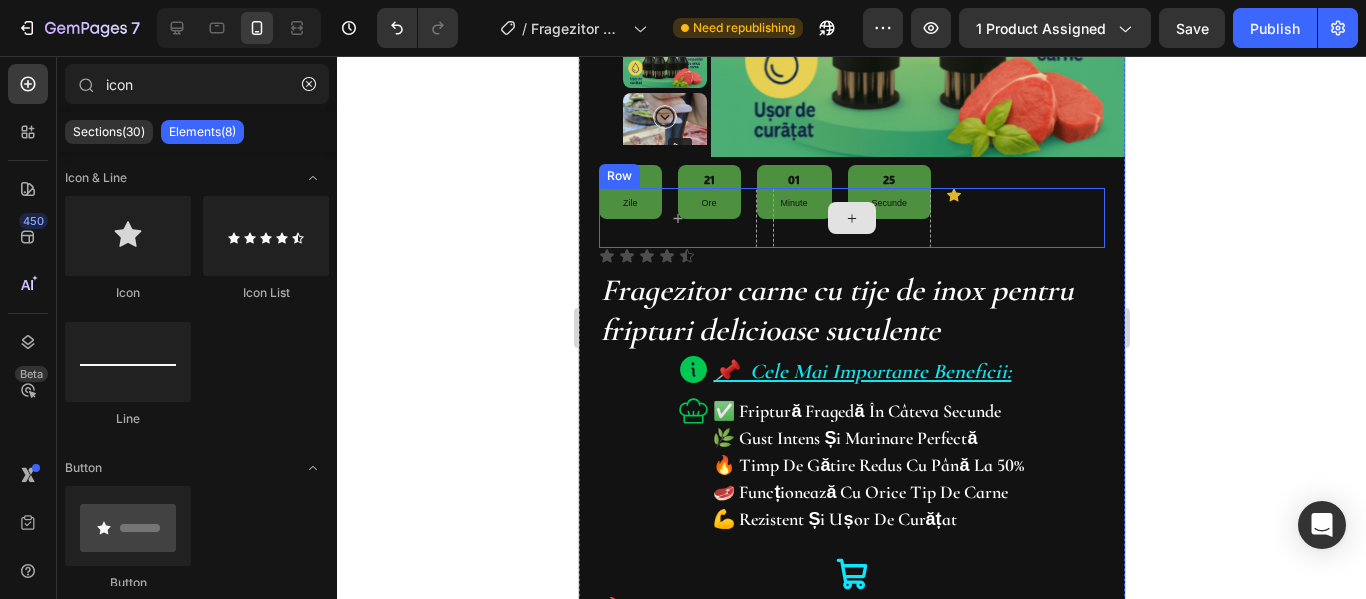 click at bounding box center (851, 218) 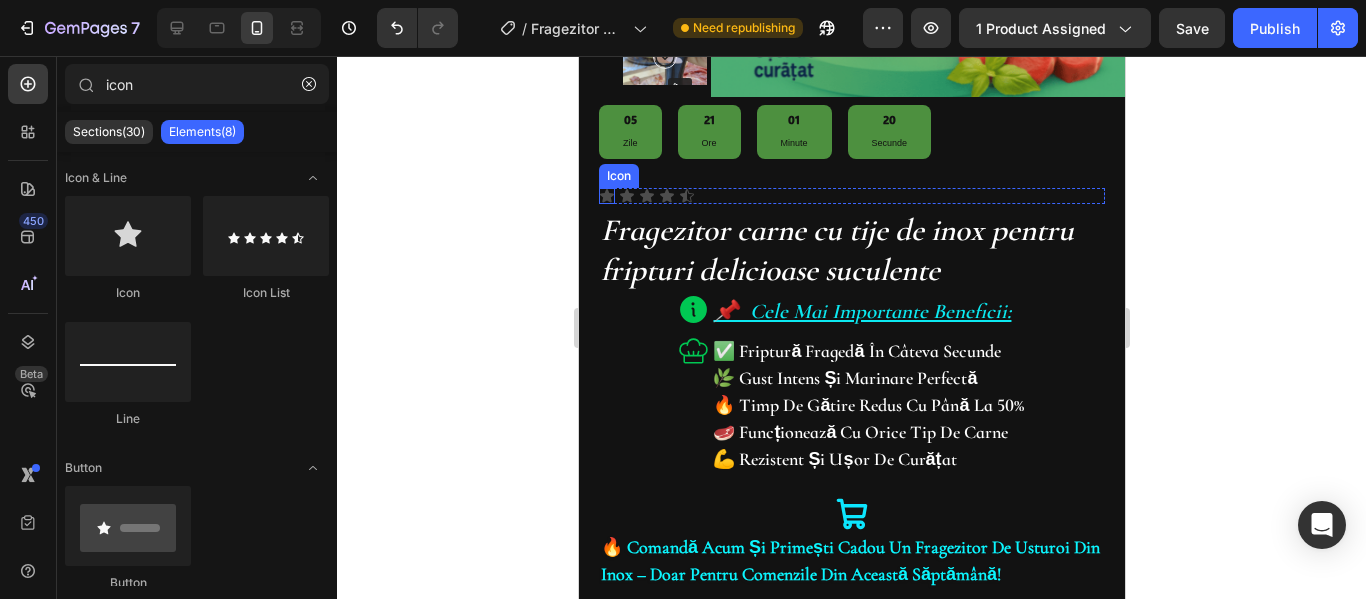click 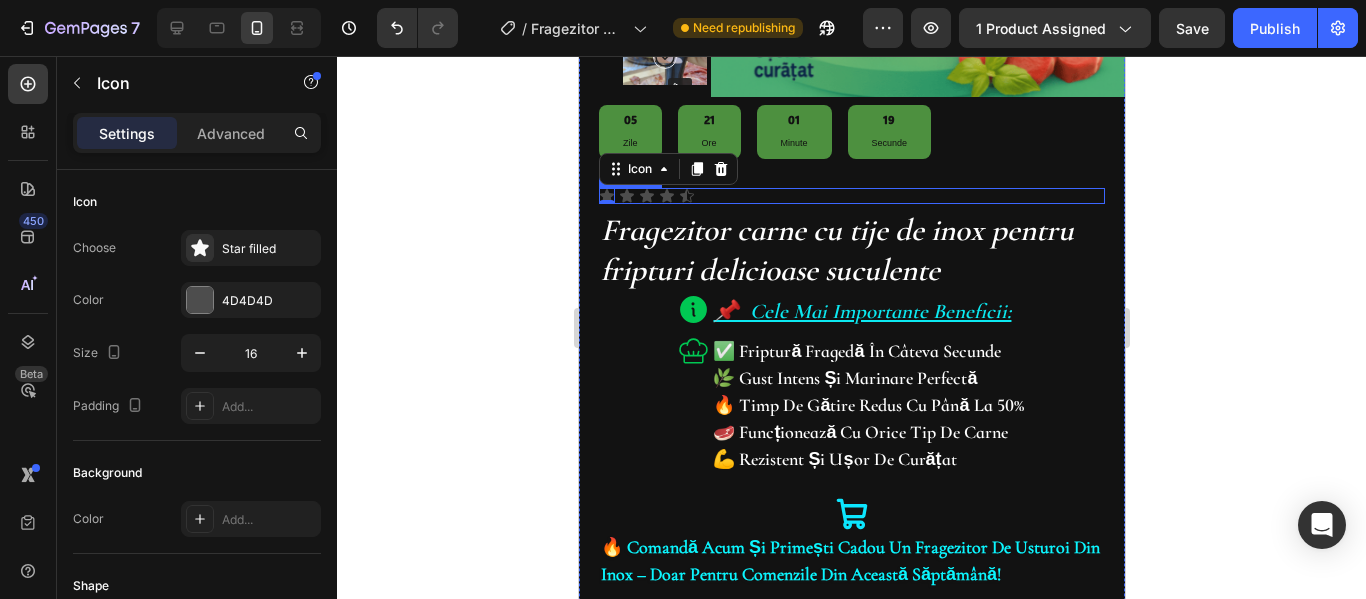click on "Icon   0 Icon Icon Icon Icon" at bounding box center (851, 196) 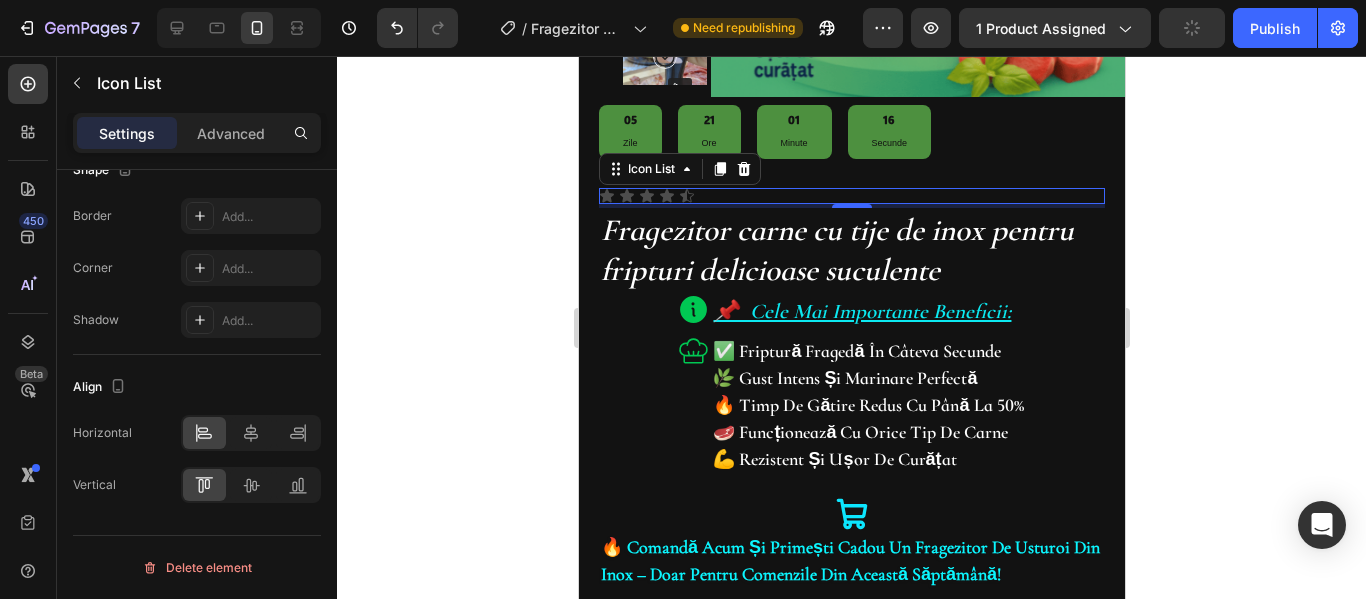 scroll, scrollTop: 0, scrollLeft: 0, axis: both 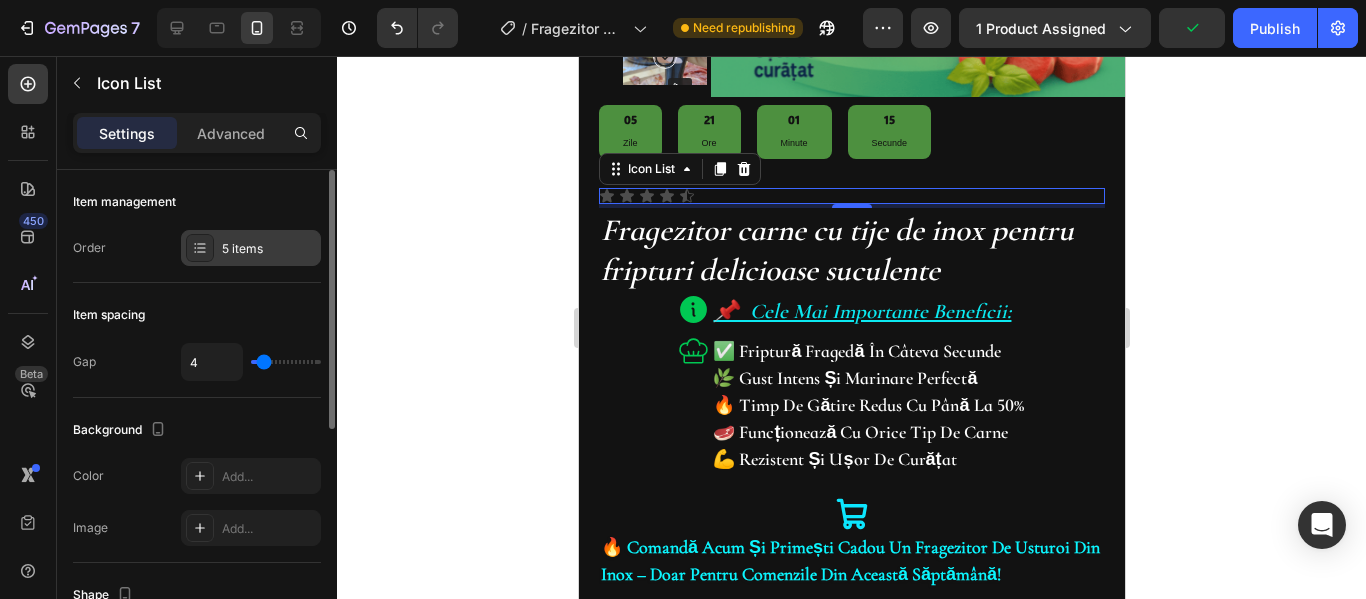click on "5 items" at bounding box center [269, 249] 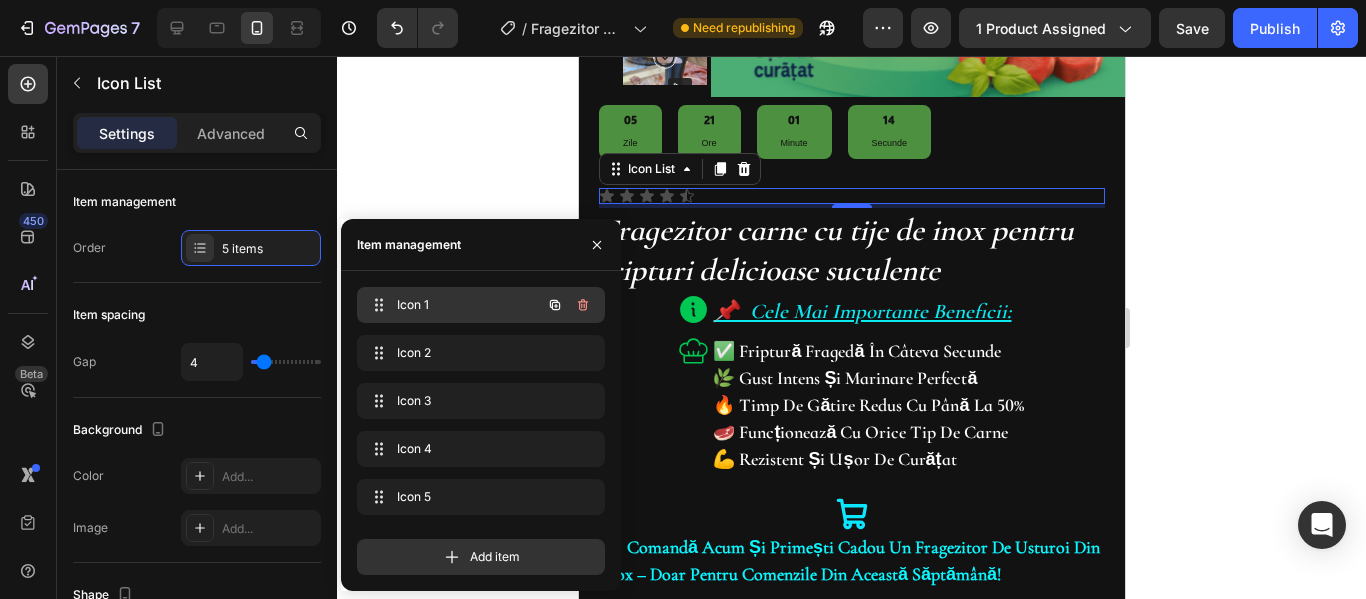 click on "Icon 1" at bounding box center (453, 305) 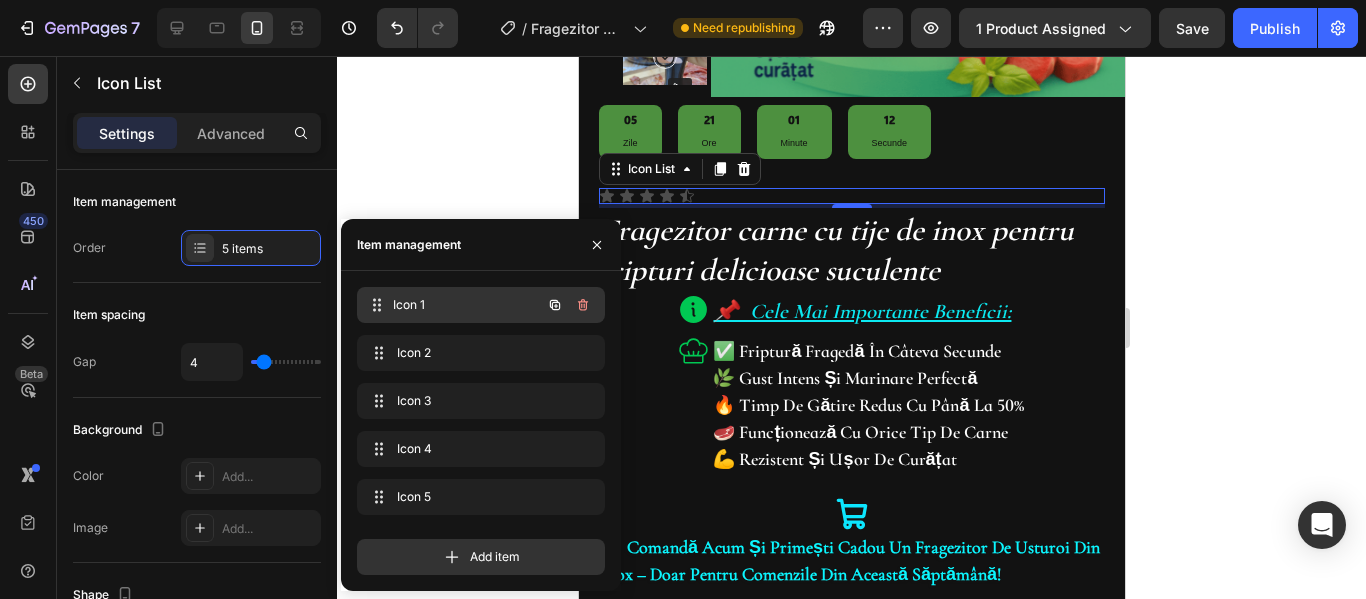 click on "Icon 1 Icon 1" at bounding box center [453, 305] 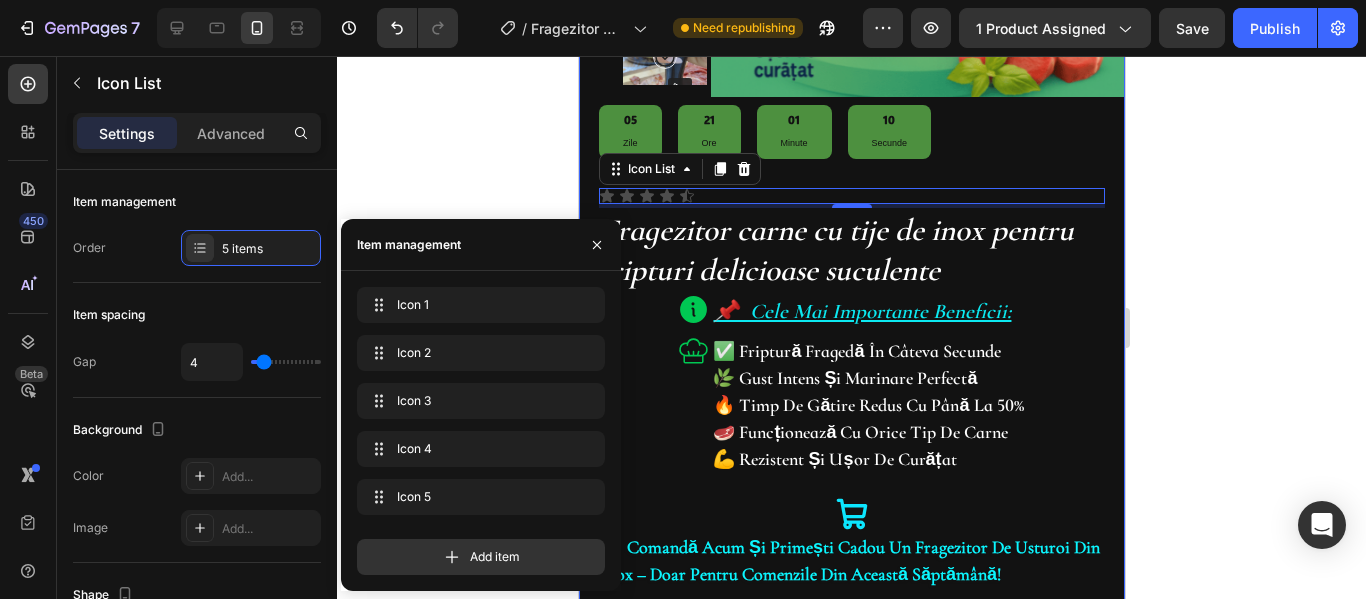 click on "Product Images 05 Zile 21 Ore 01 Minute 10 Secunde Countdown Timer Row" at bounding box center (851, -61) 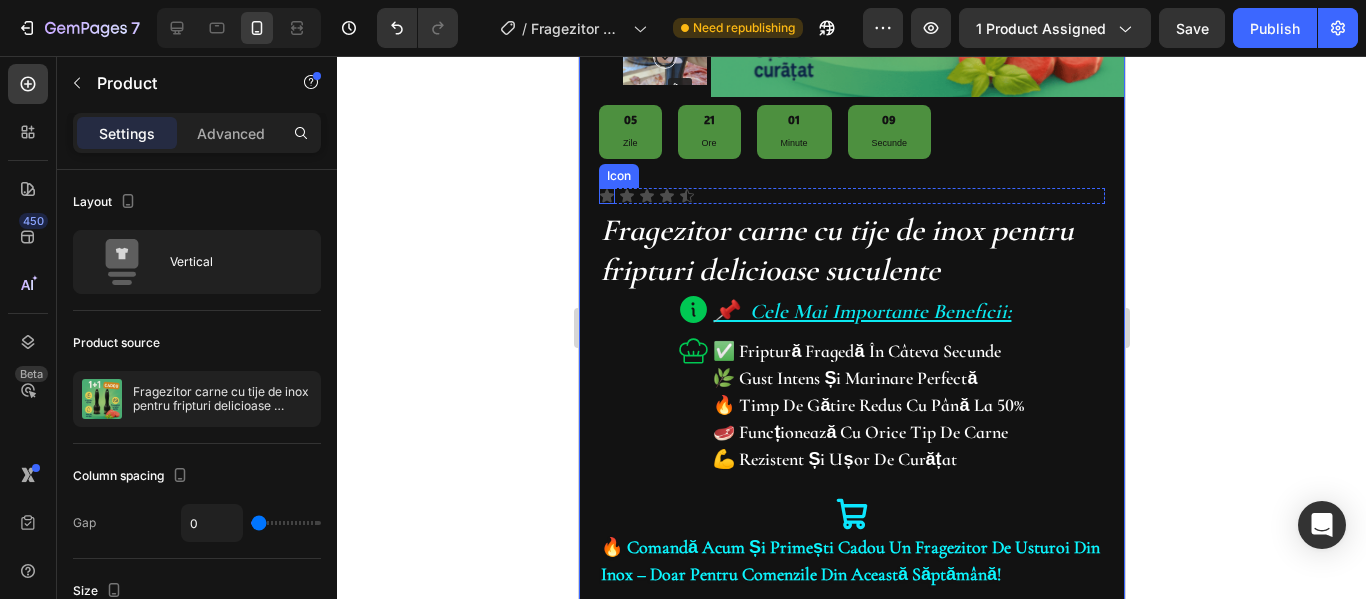 click 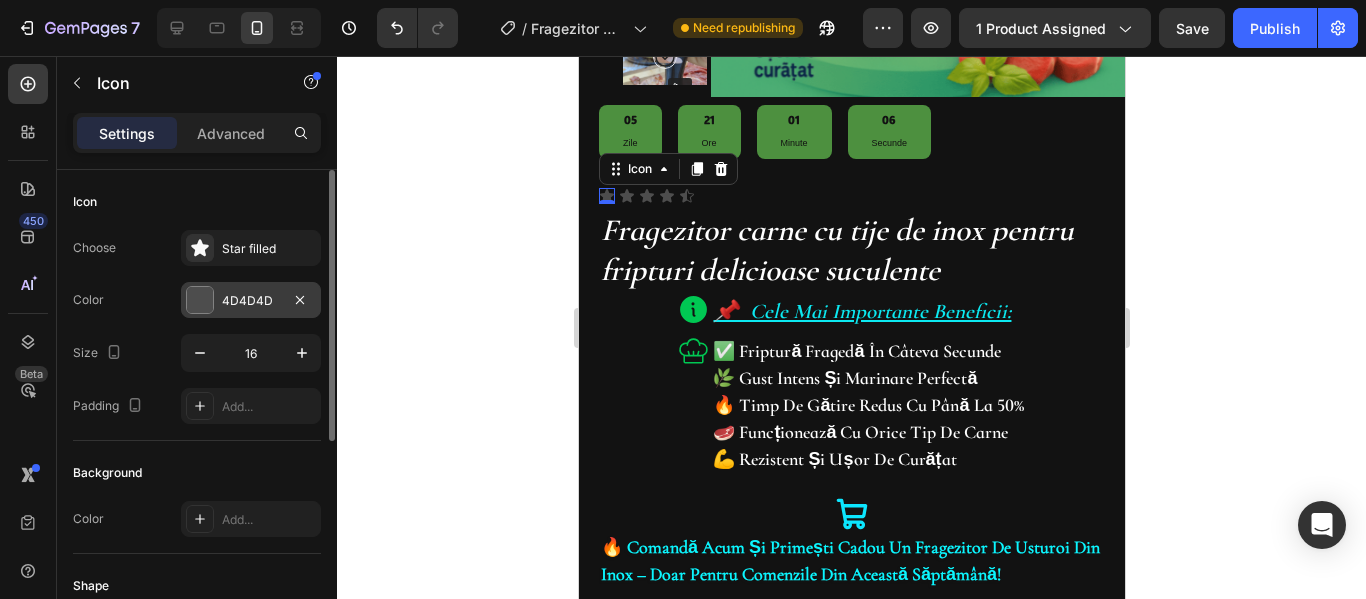 click on "4D4D4D" at bounding box center [251, 301] 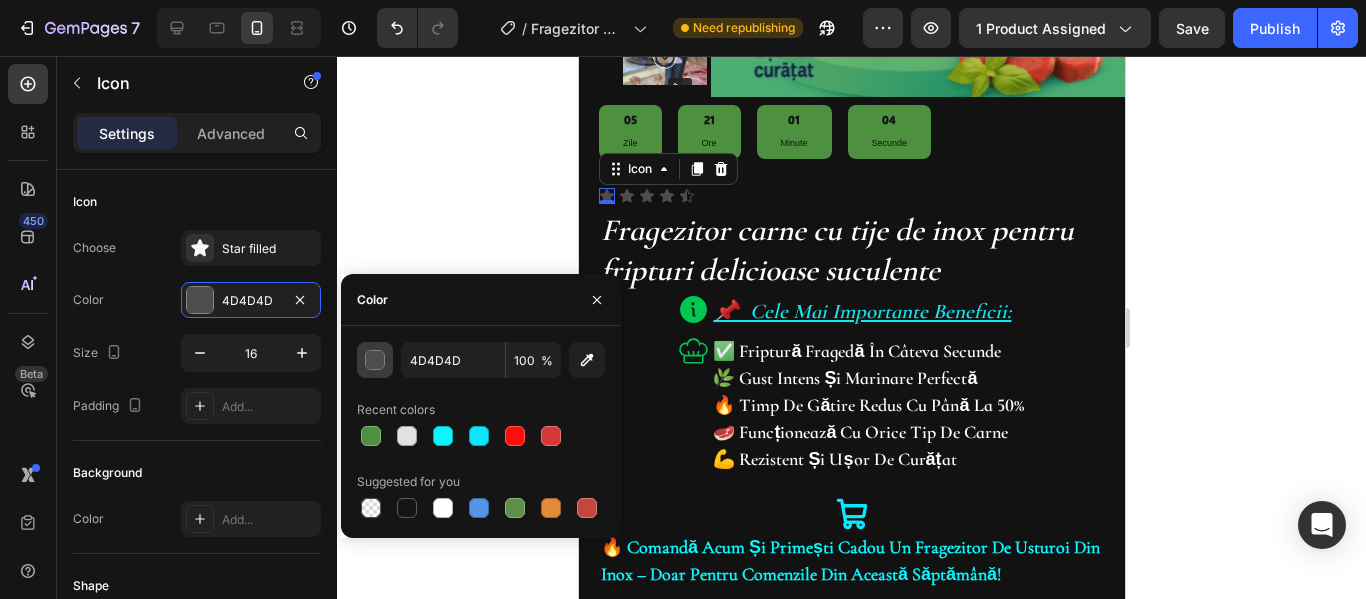 click at bounding box center (376, 361) 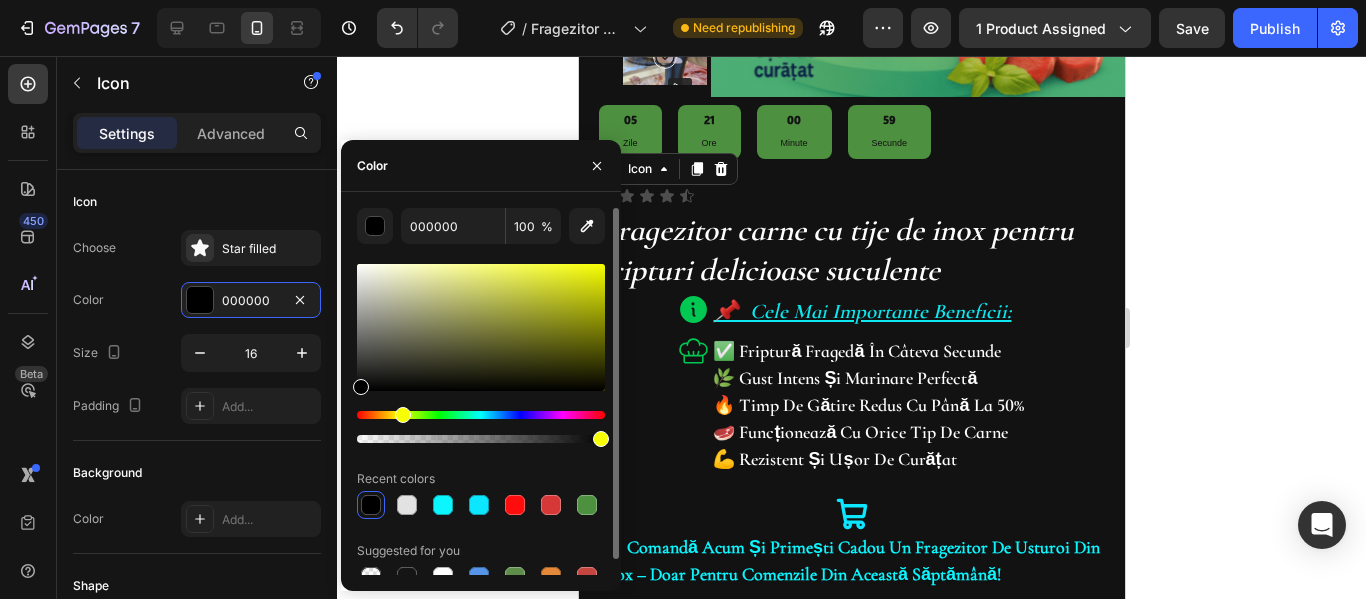 drag, startPoint x: 360, startPoint y: 414, endPoint x: 400, endPoint y: 424, distance: 41.231056 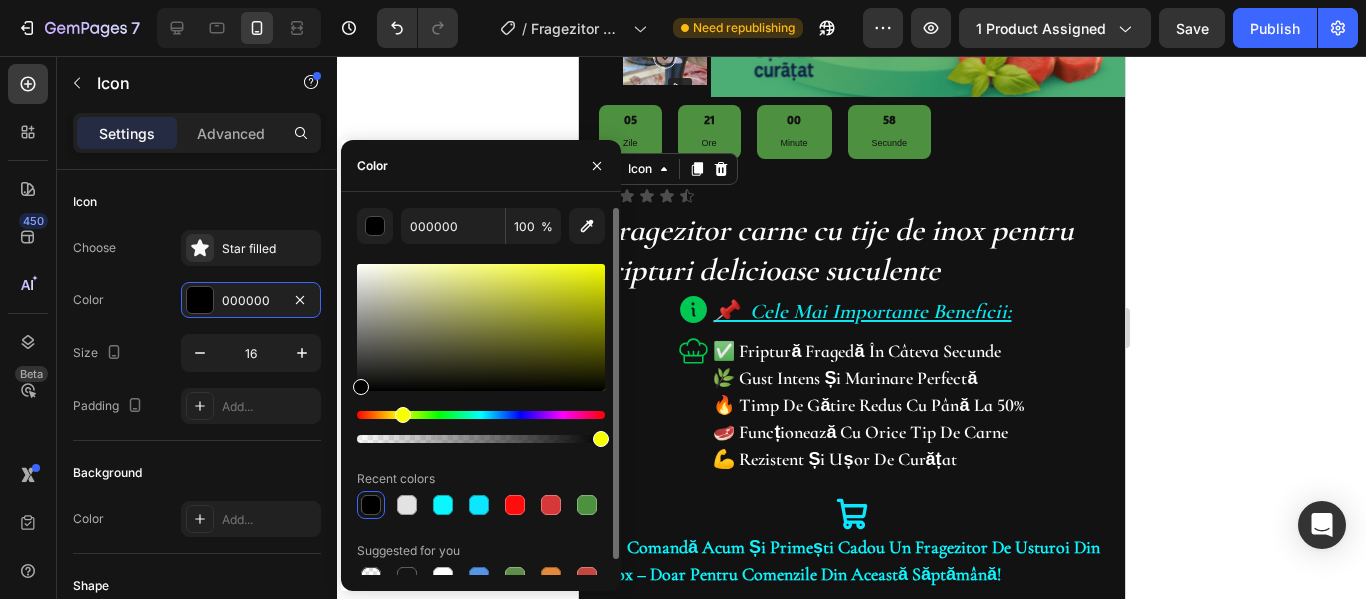scroll, scrollTop: 16, scrollLeft: 0, axis: vertical 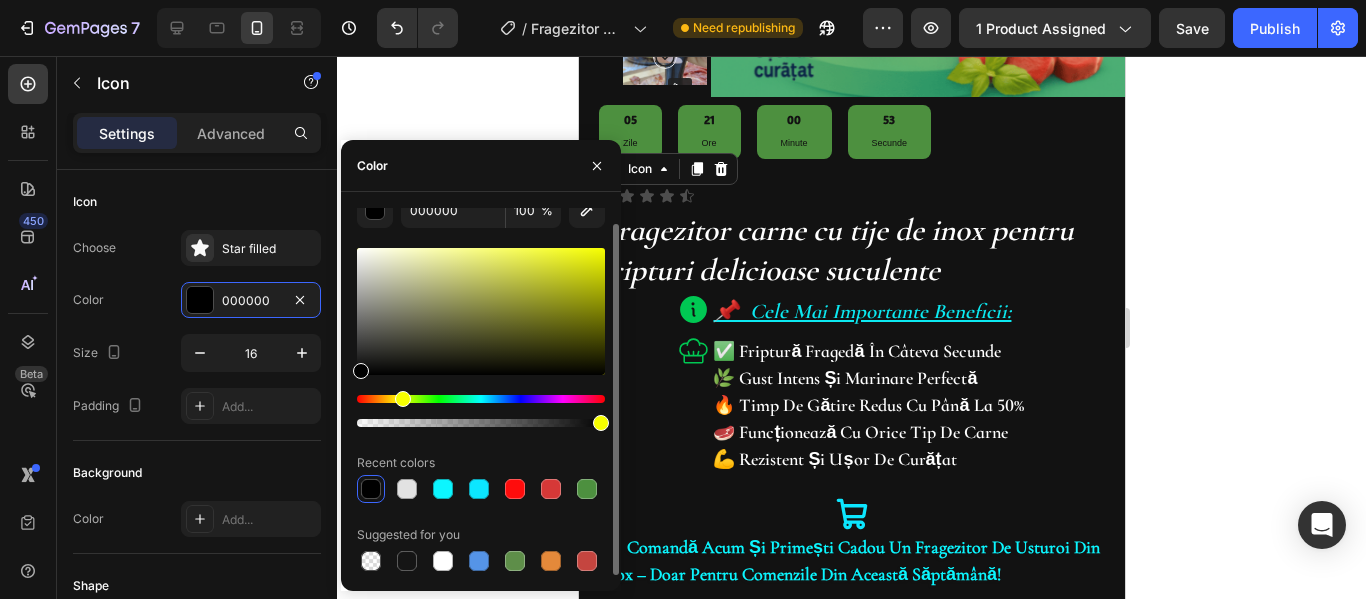click on "Recent colors" at bounding box center (481, 463) 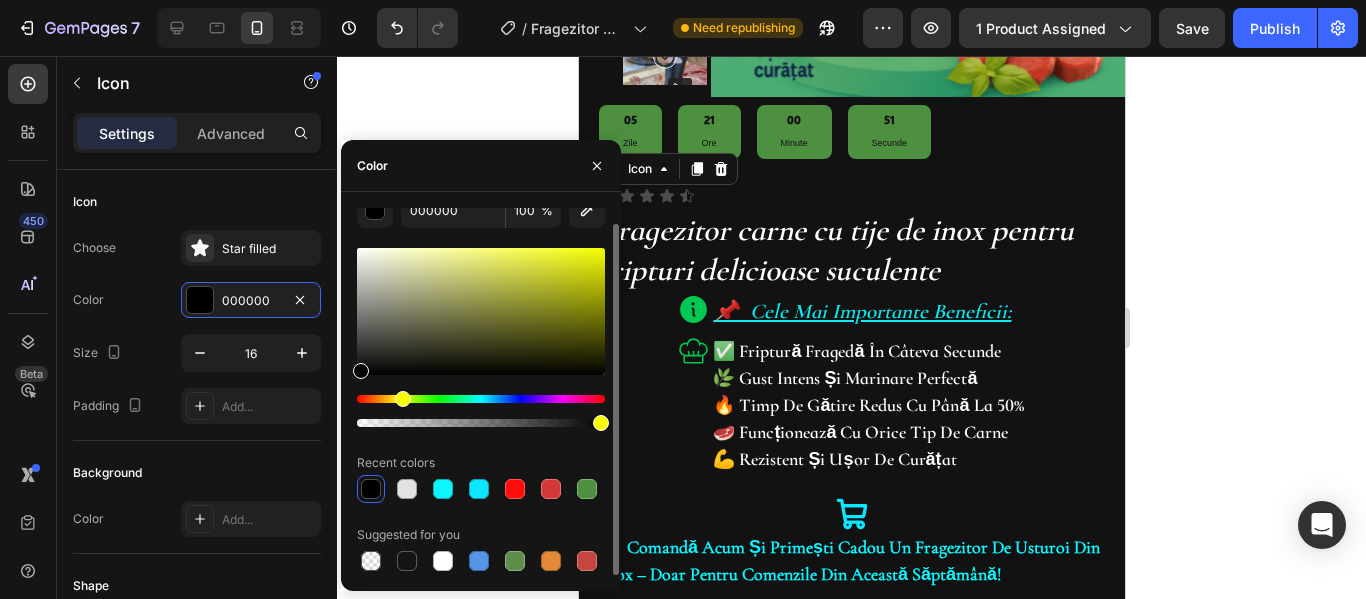 click at bounding box center (403, 399) 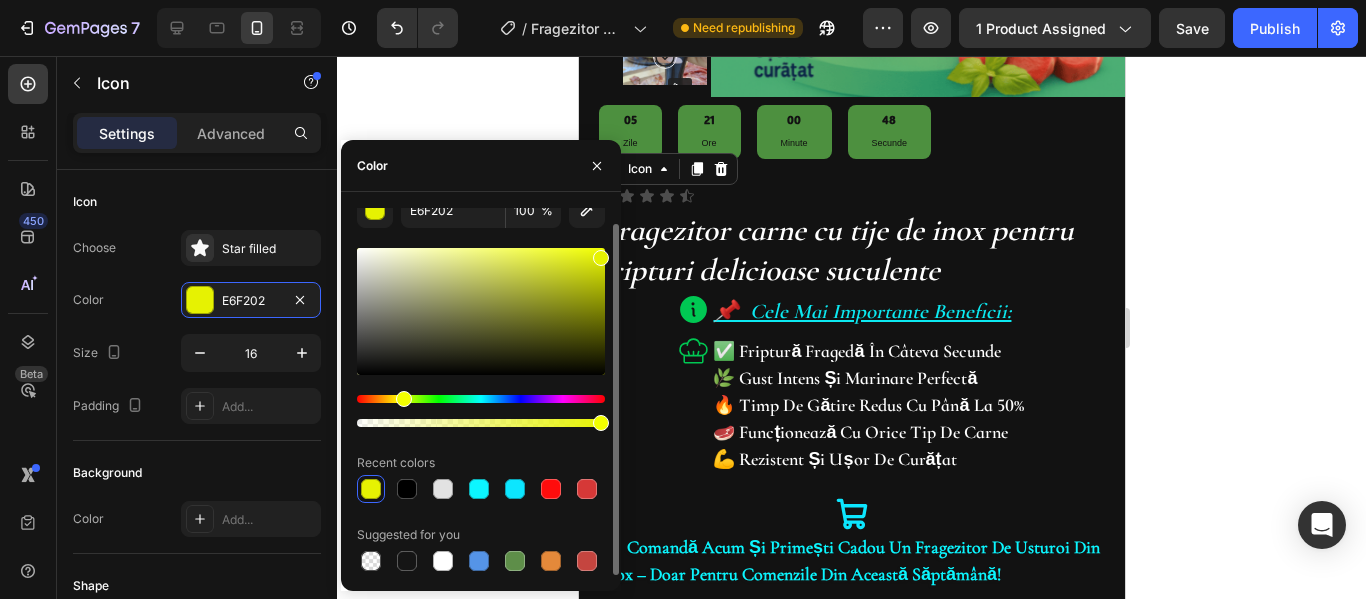 drag, startPoint x: 364, startPoint y: 371, endPoint x: 603, endPoint y: 254, distance: 266.10147 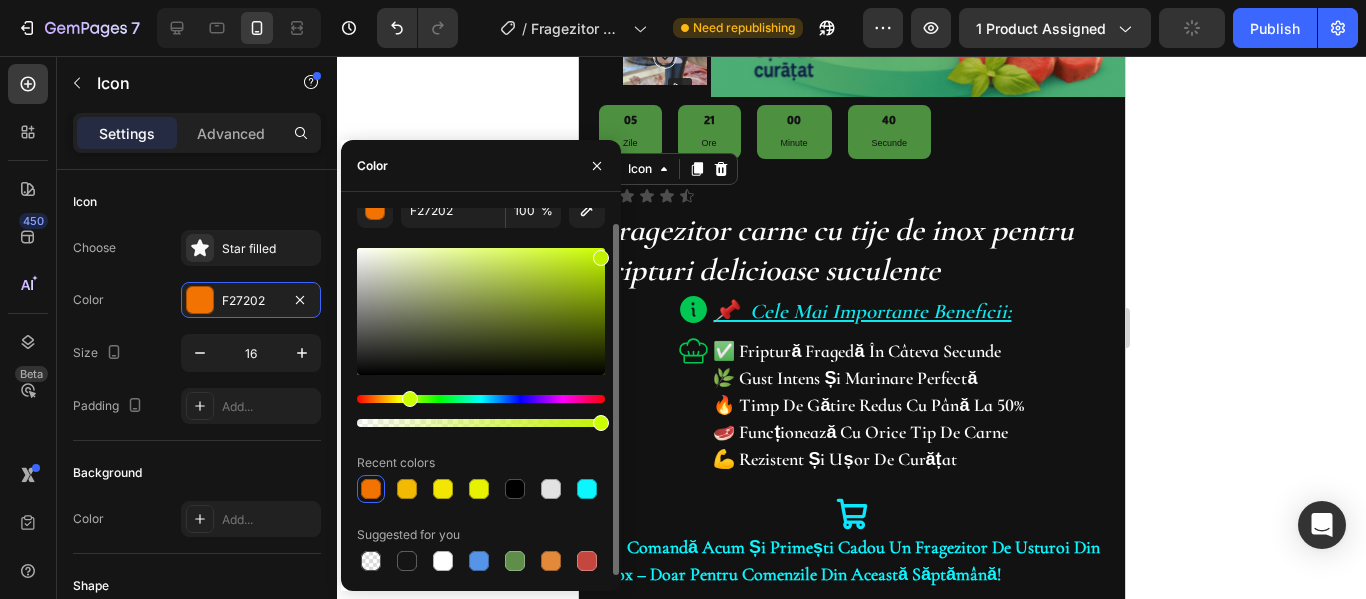 click at bounding box center [410, 399] 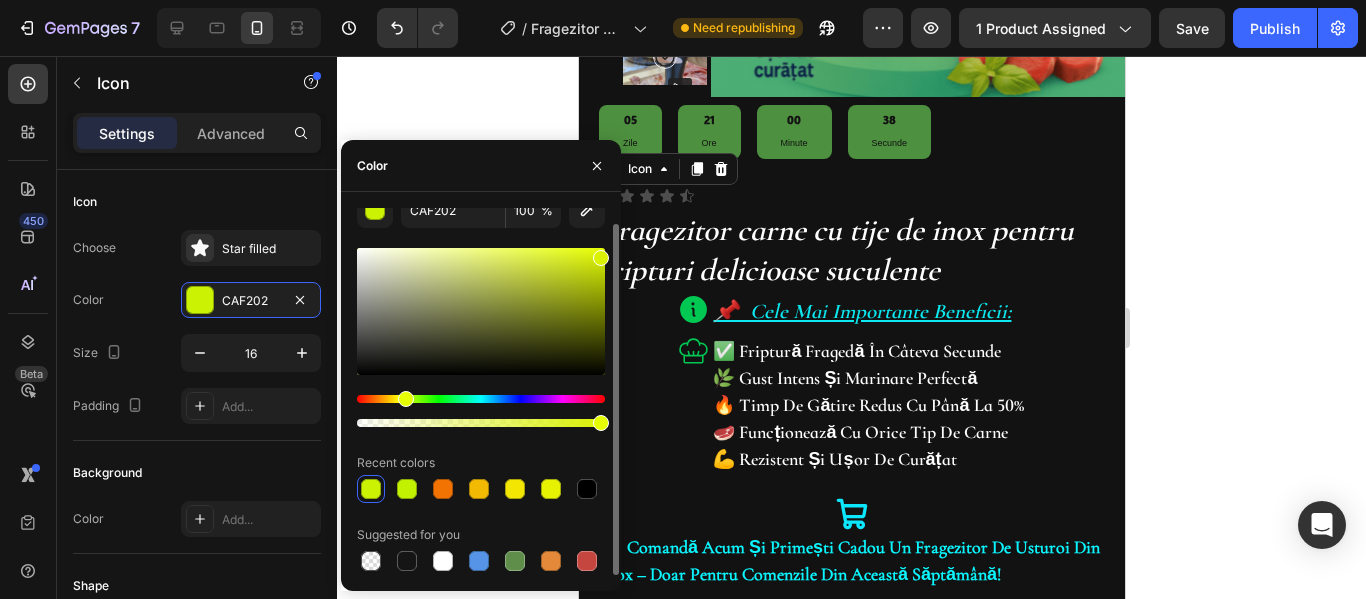 click at bounding box center [406, 399] 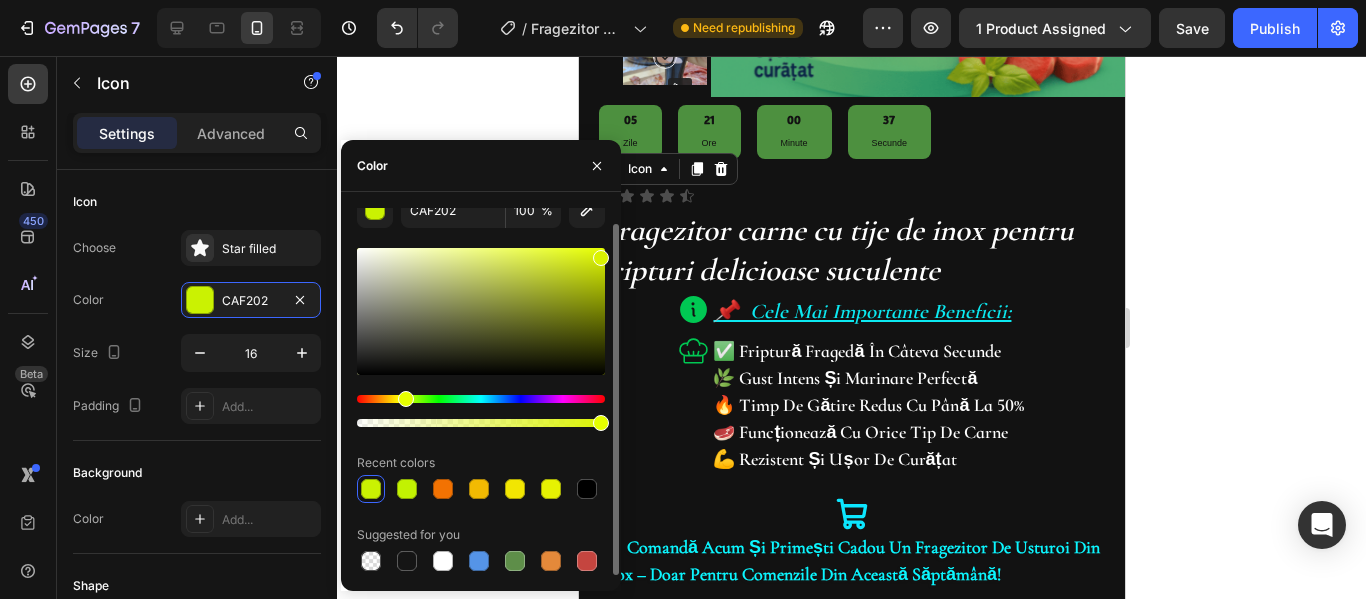 type on "DAF202" 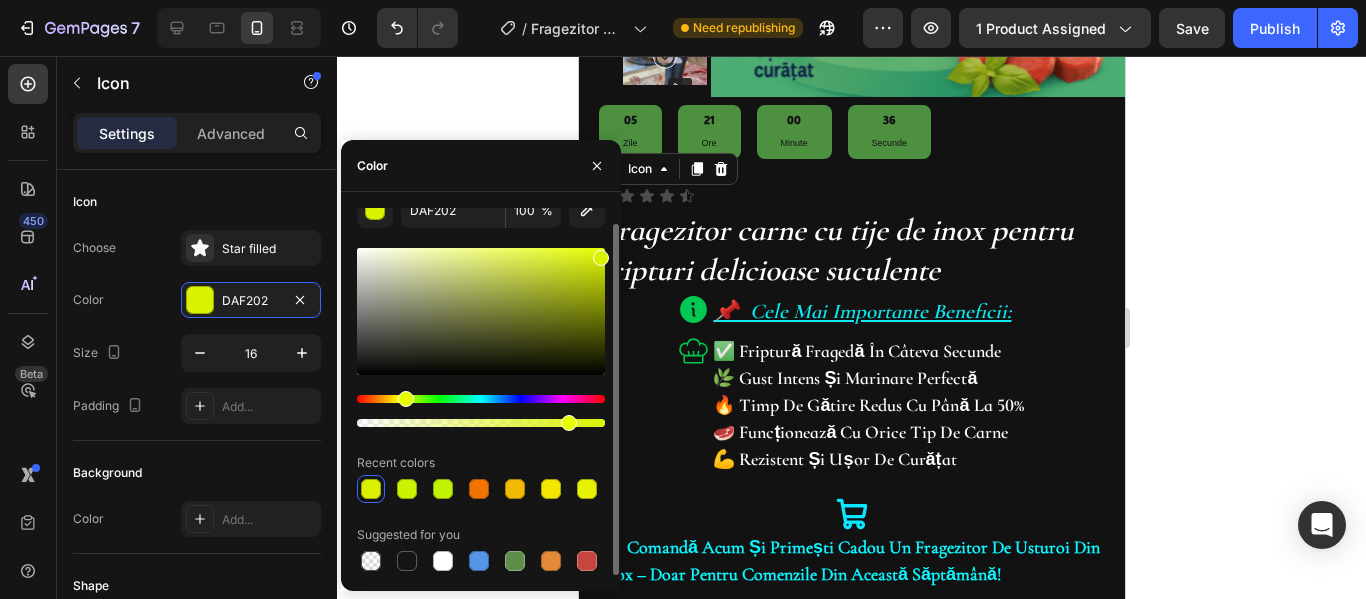 drag, startPoint x: 601, startPoint y: 424, endPoint x: 557, endPoint y: 426, distance: 44.04543 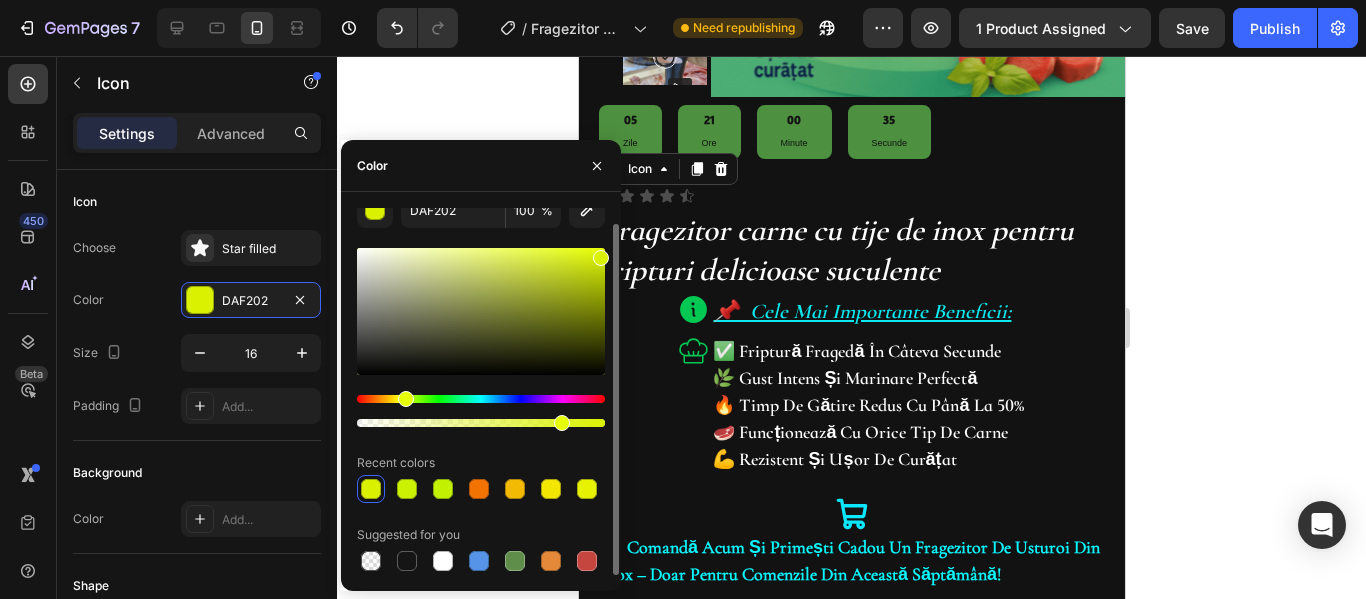 type on "81" 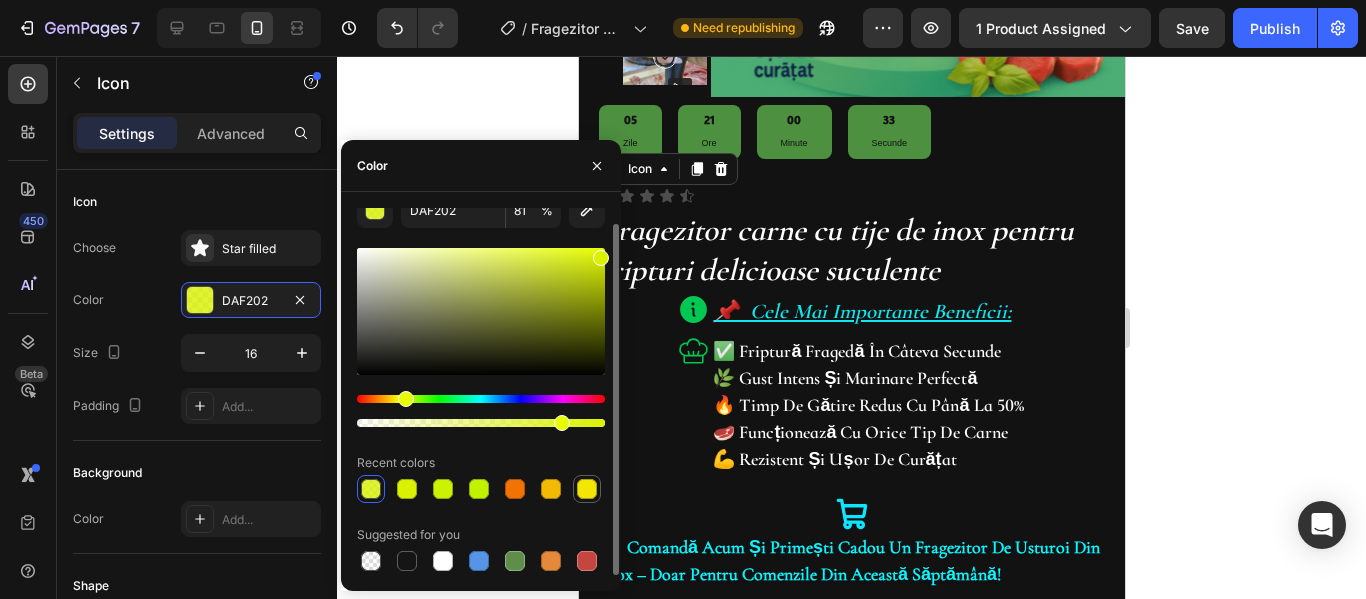 click at bounding box center [587, 489] 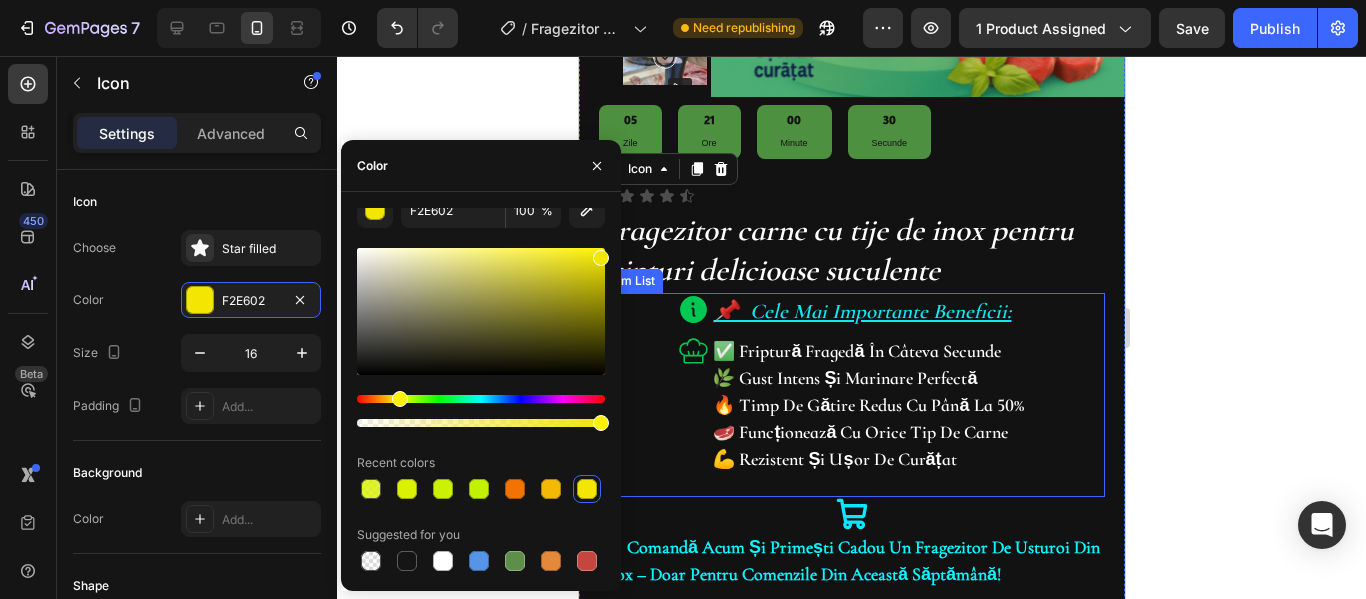 scroll, scrollTop: 368, scrollLeft: 0, axis: vertical 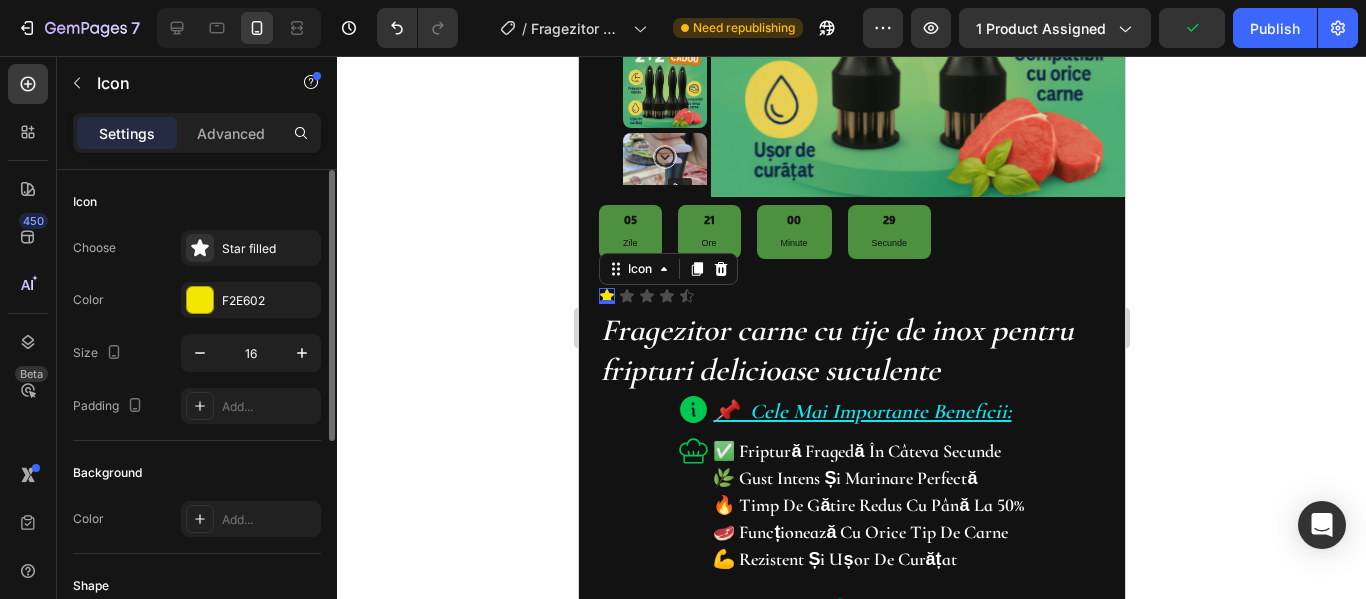 click on "Icon" at bounding box center (197, 202) 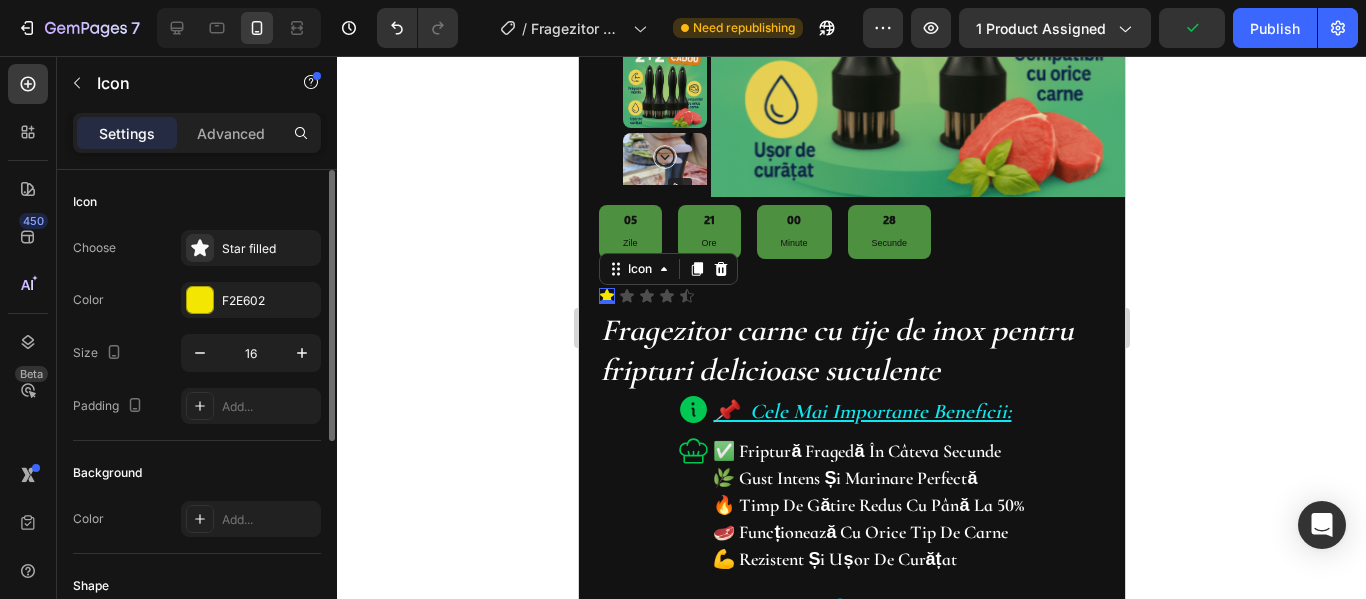 click on "Icon" at bounding box center [197, 202] 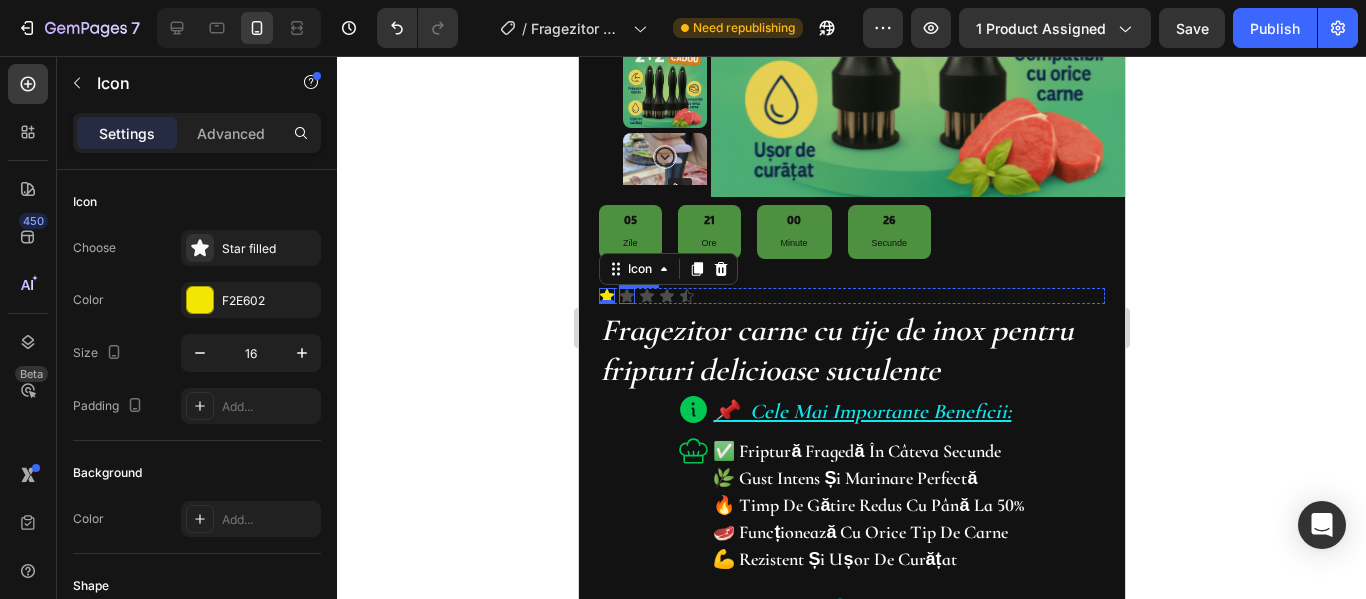 click 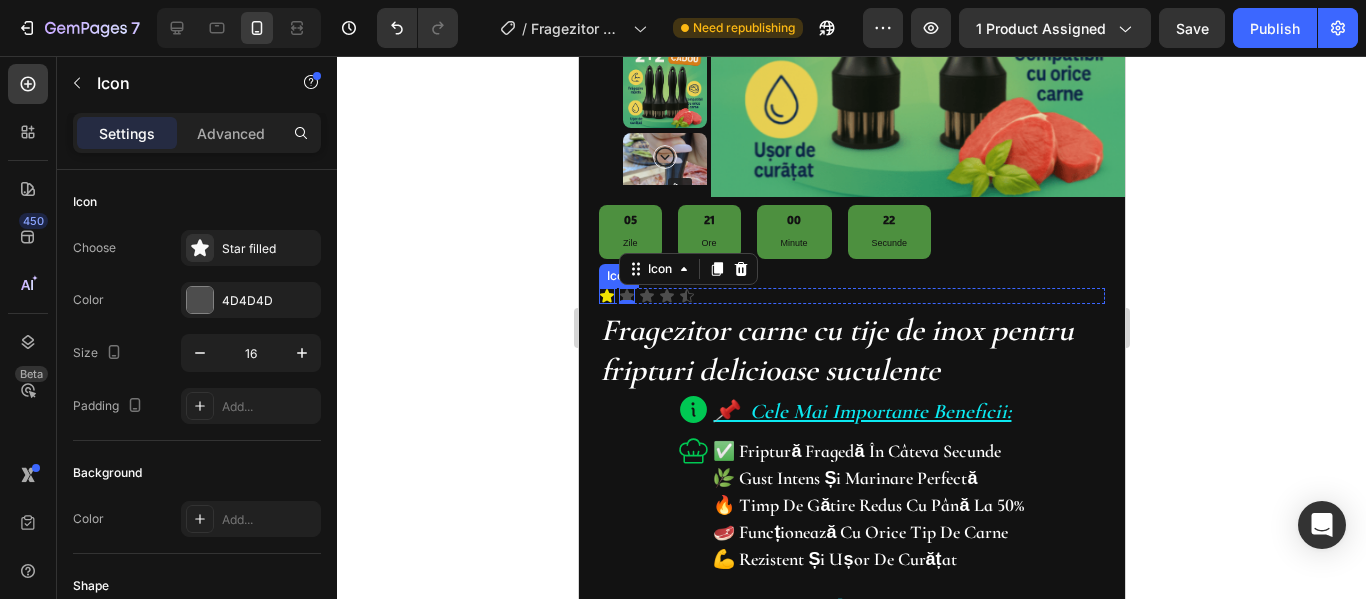 click 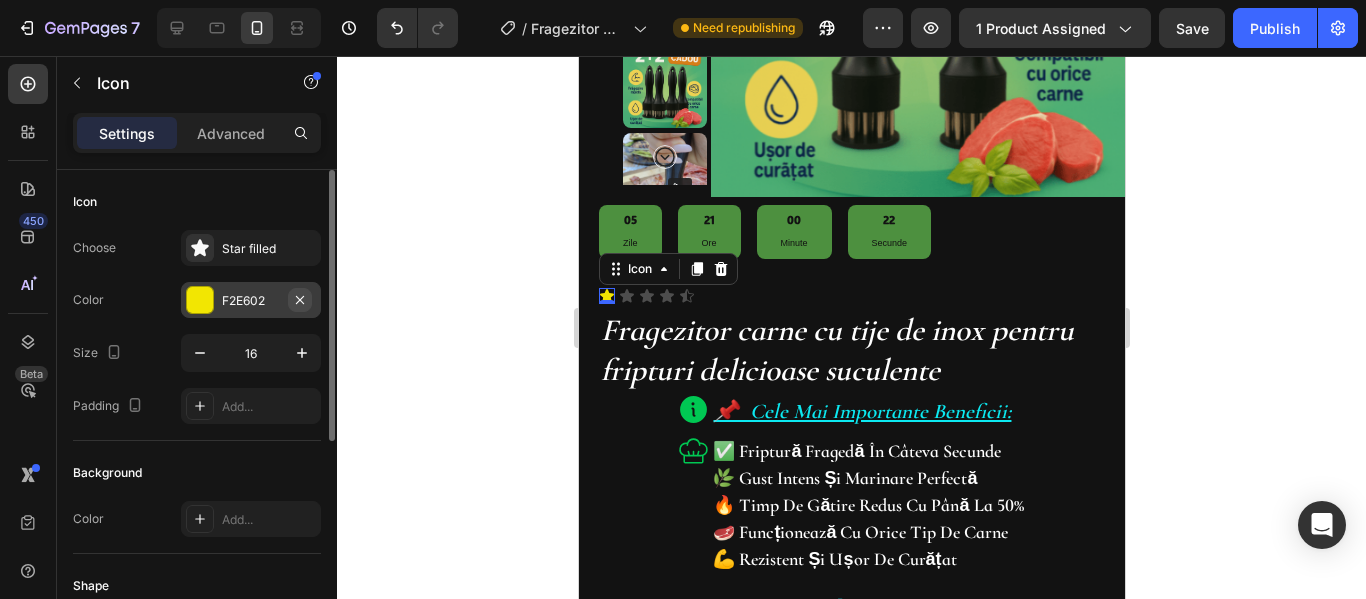 click 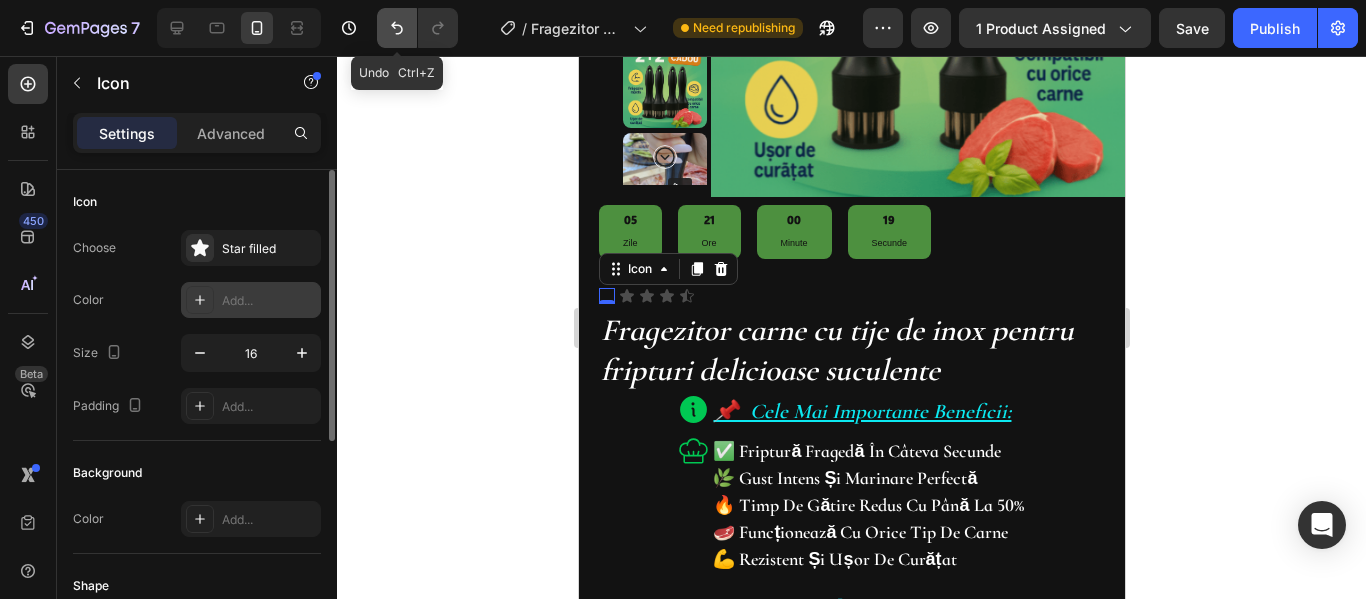 click 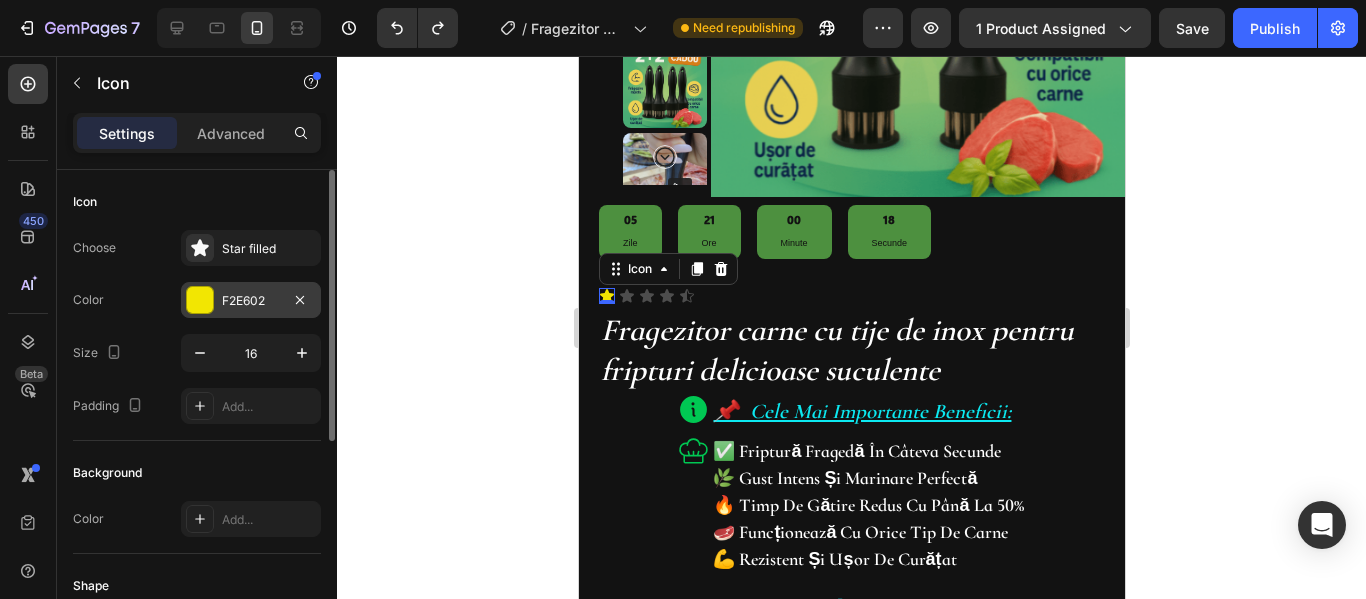 click on "F2E602" at bounding box center [251, 301] 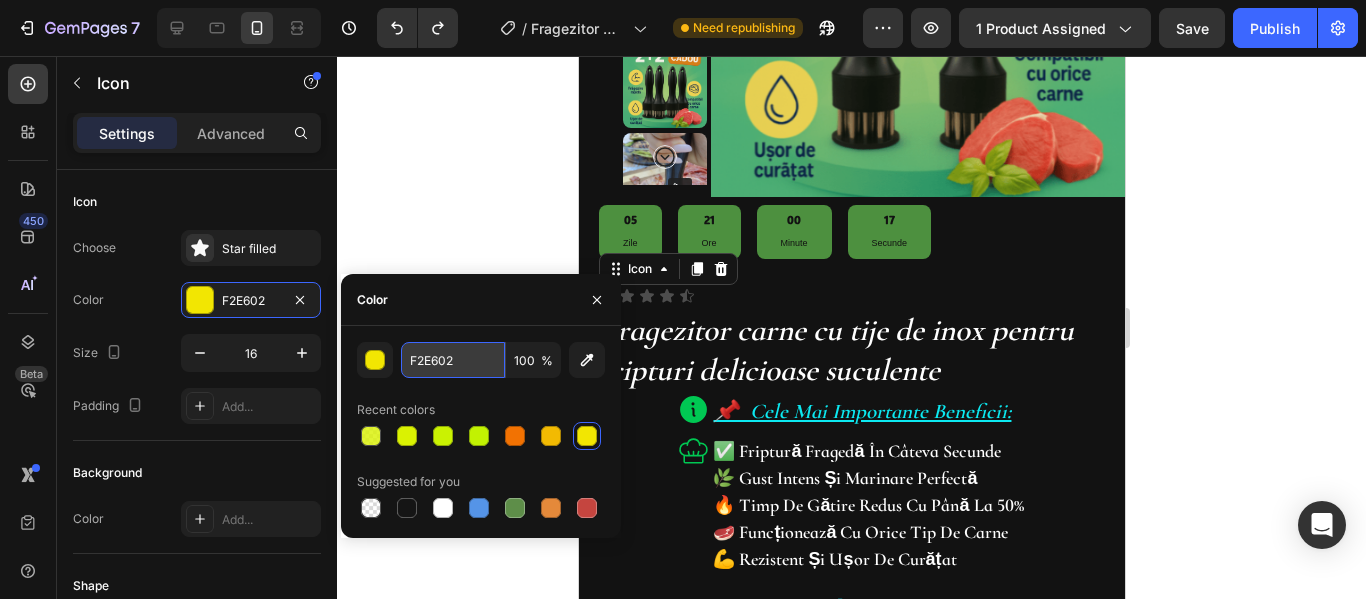 click on "F2E602" at bounding box center [453, 360] 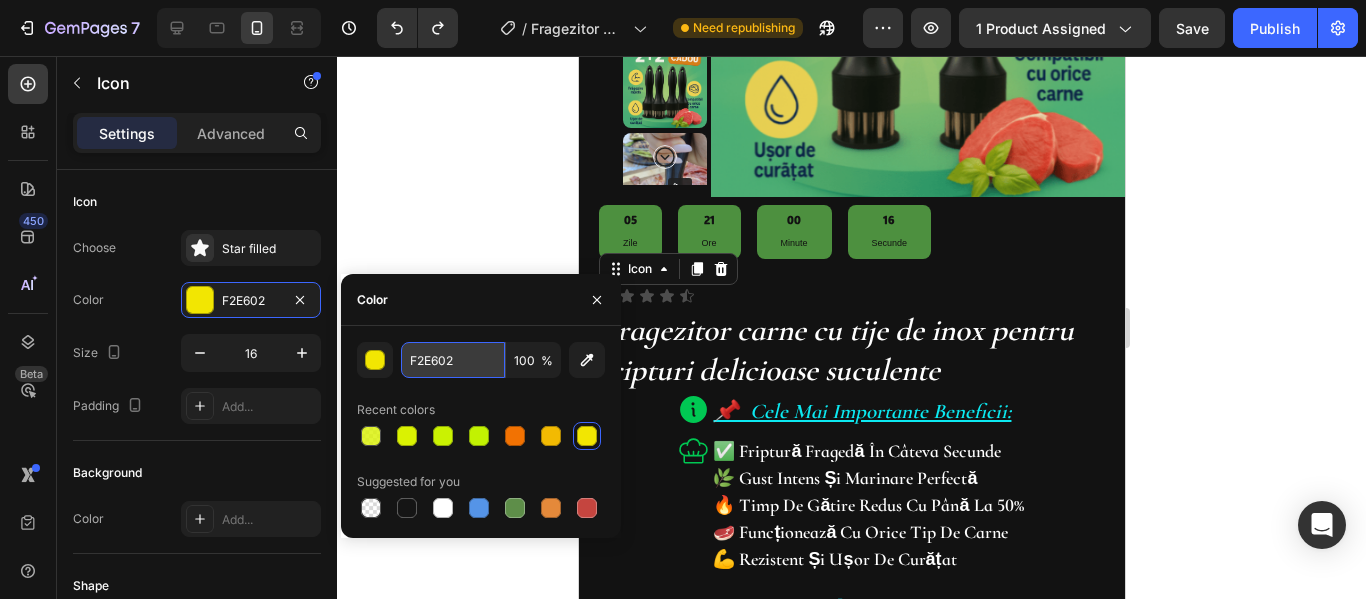 click on "F2E602" at bounding box center (453, 360) 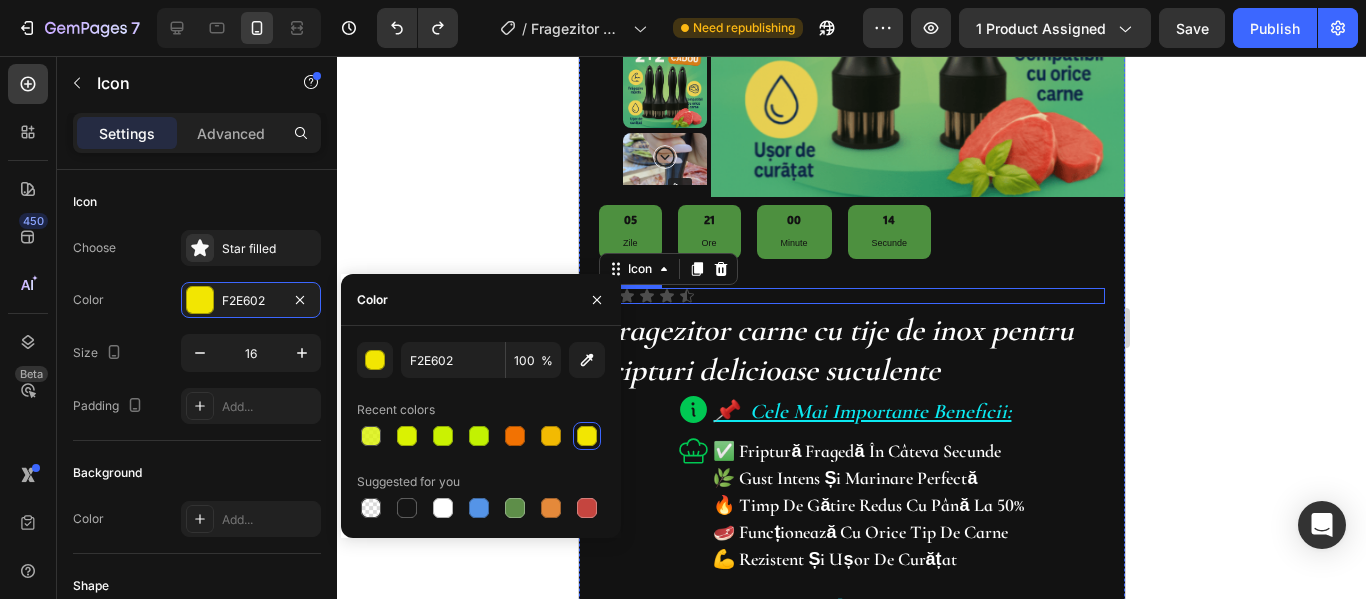 click on "Icon   0 Icon Icon Icon Icon" at bounding box center (851, 296) 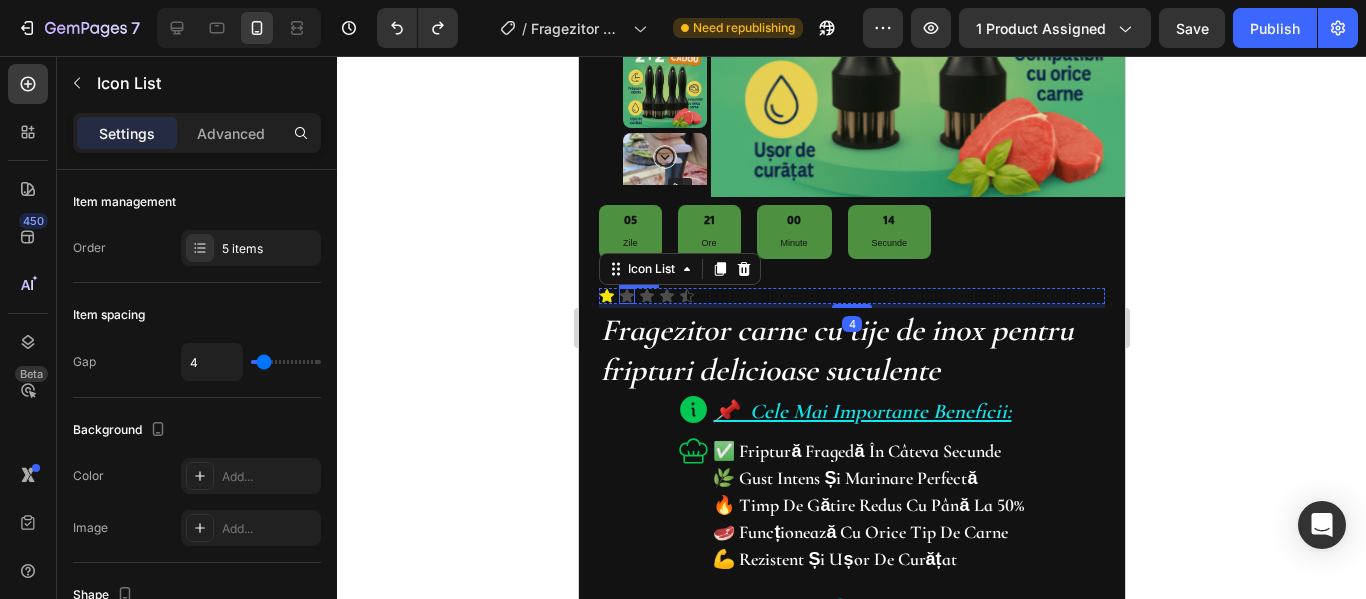 click 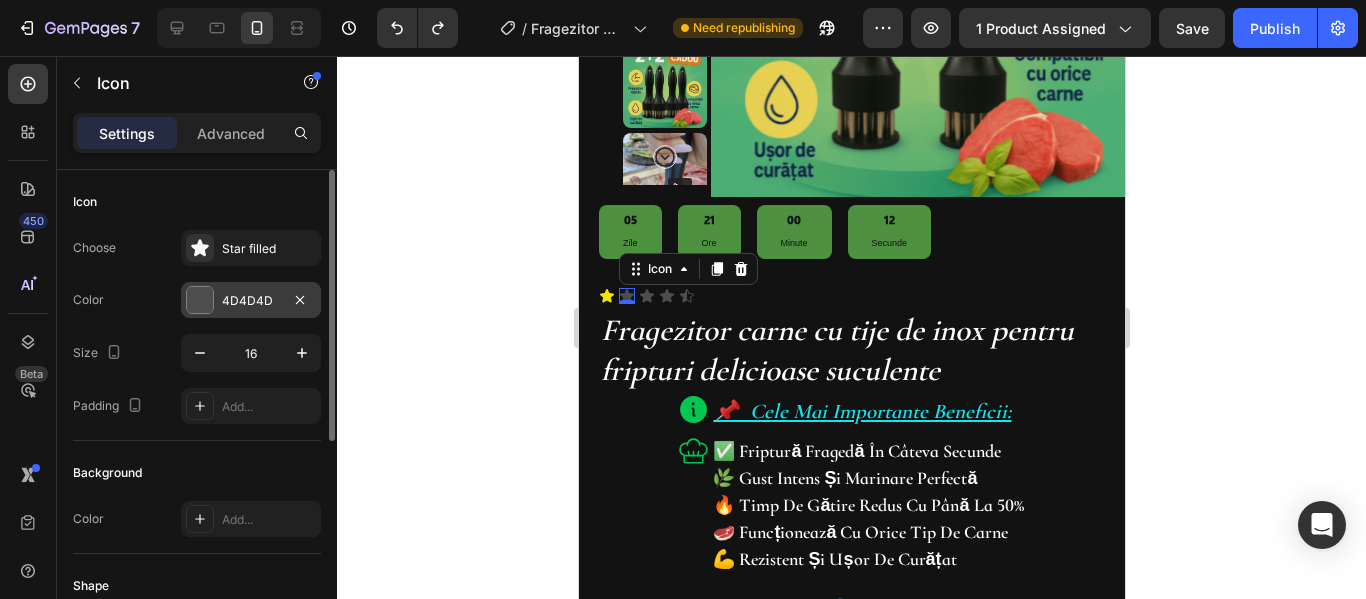 click on "4D4D4D" at bounding box center [251, 300] 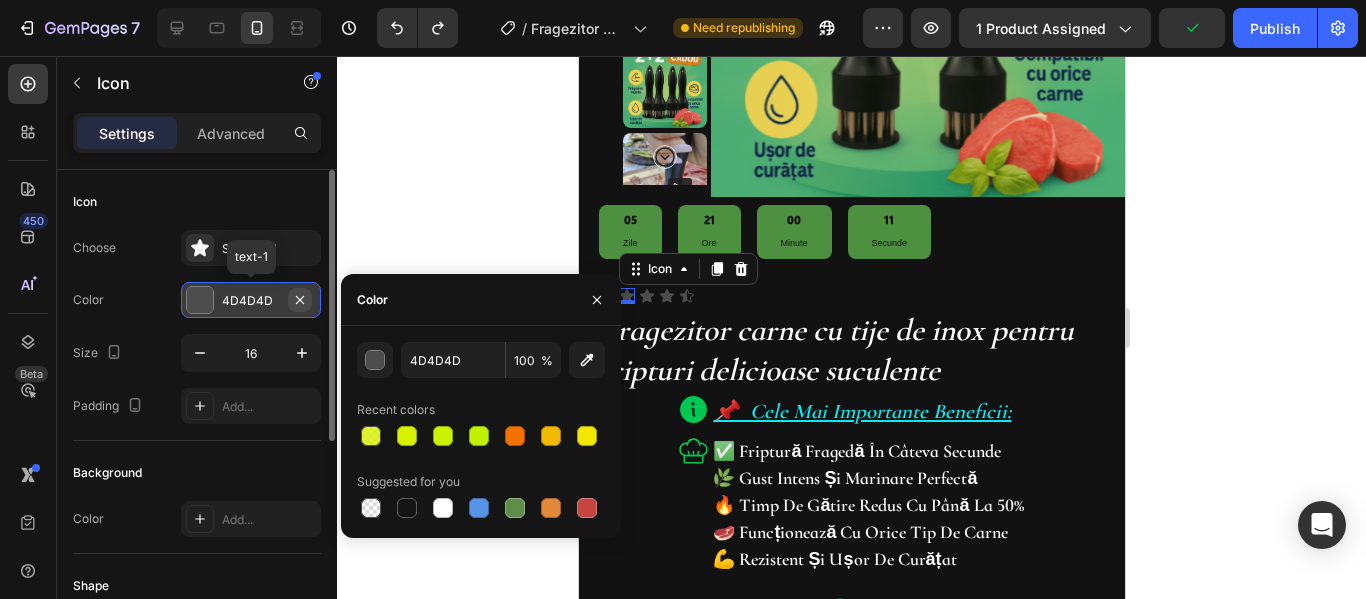 click 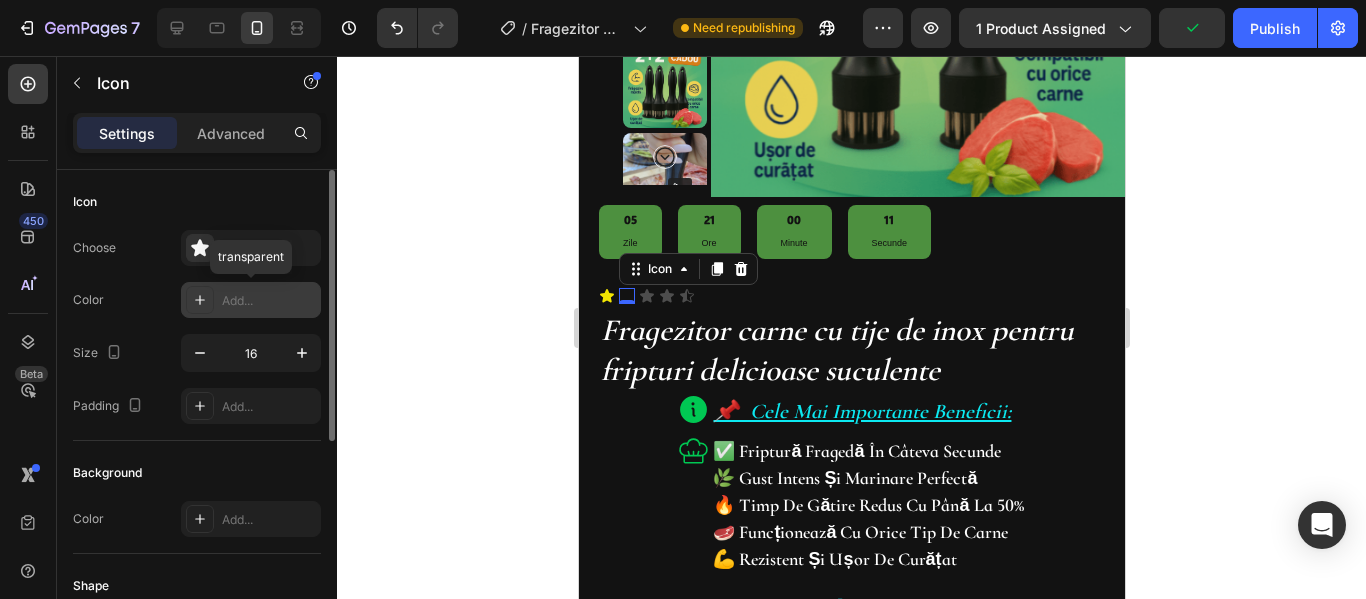 click on "Add..." at bounding box center (269, 301) 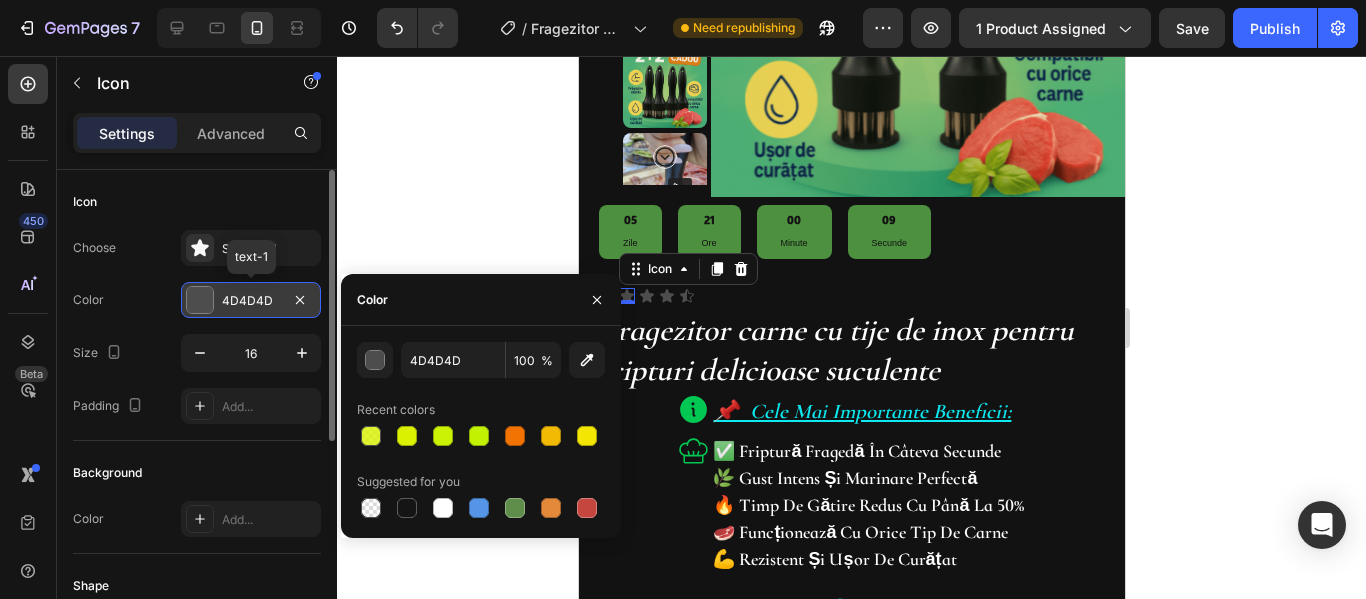 click on "4D4D4D" at bounding box center (251, 301) 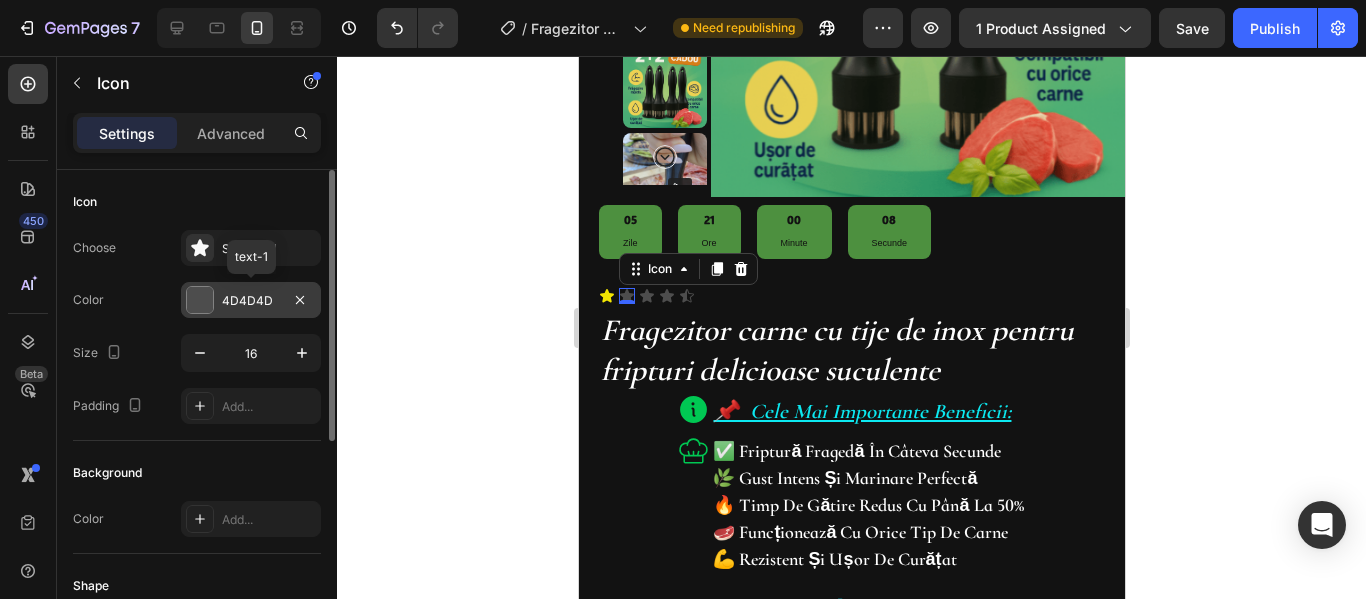 click on "4D4D4D" at bounding box center (251, 301) 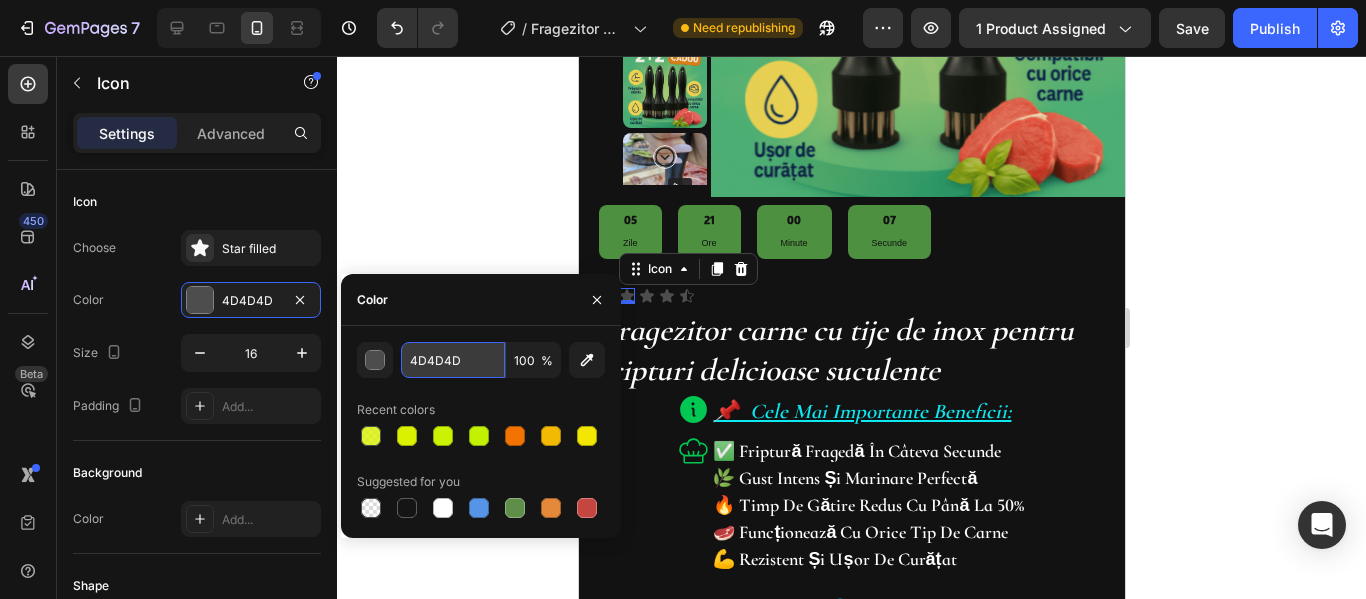 click on "4D4D4D" at bounding box center [453, 360] 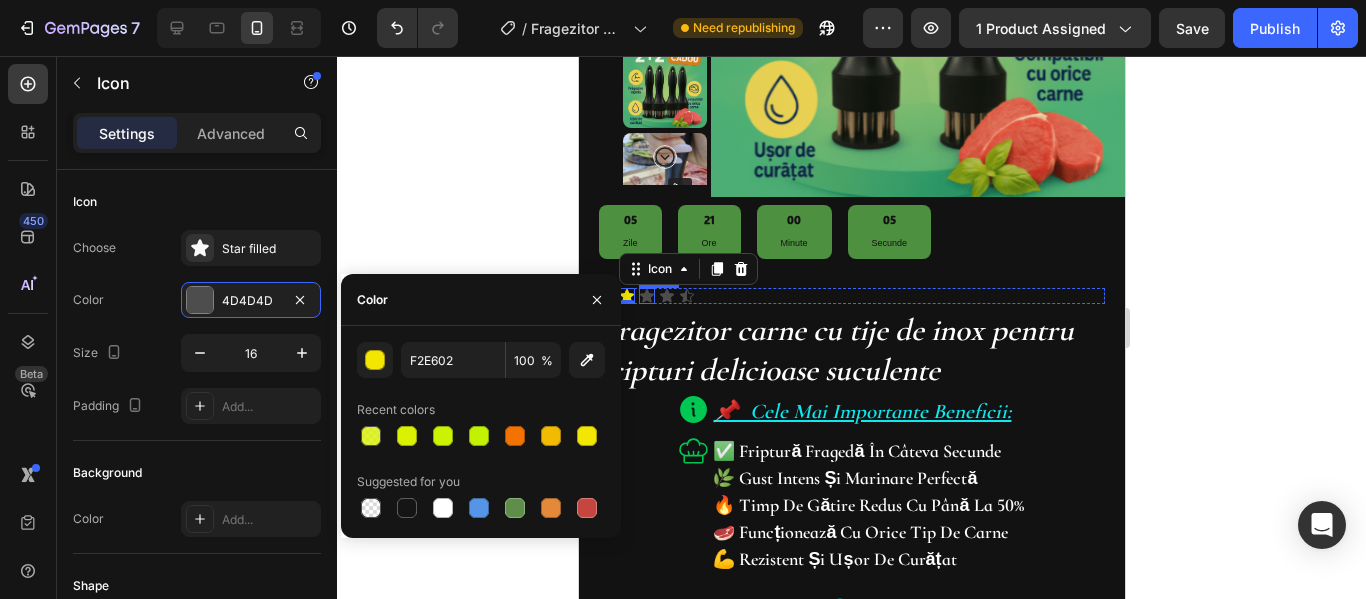 click 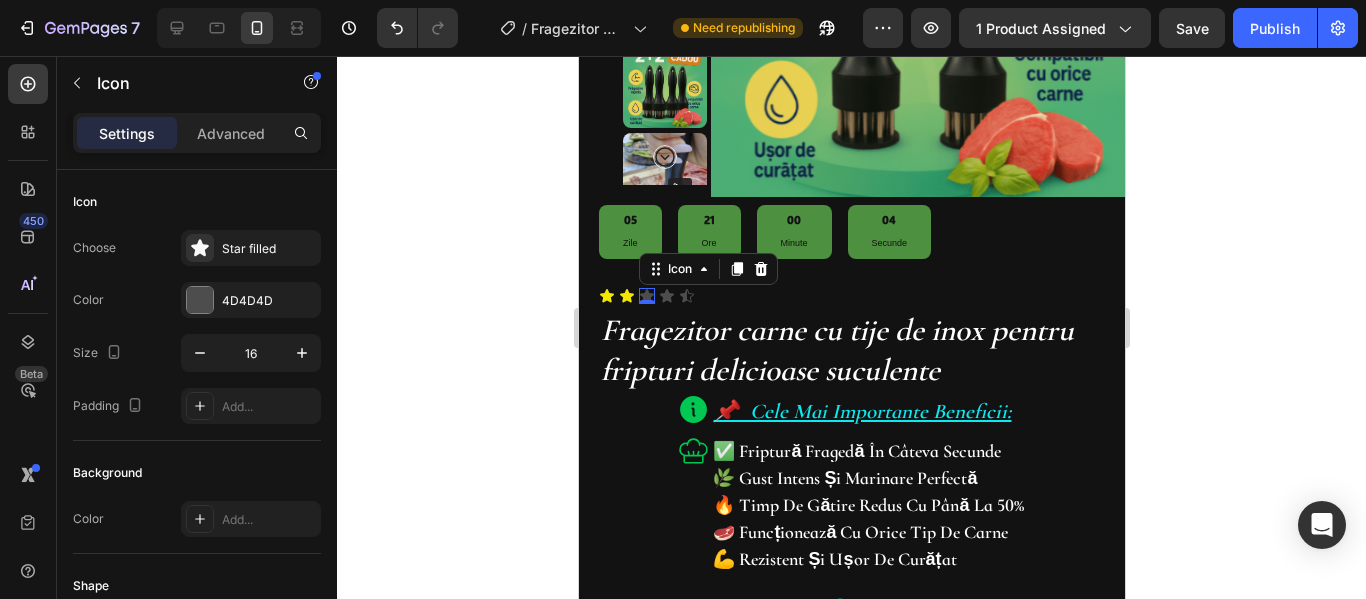 drag, startPoint x: 244, startPoint y: 292, endPoint x: 339, endPoint y: 323, distance: 99.92998 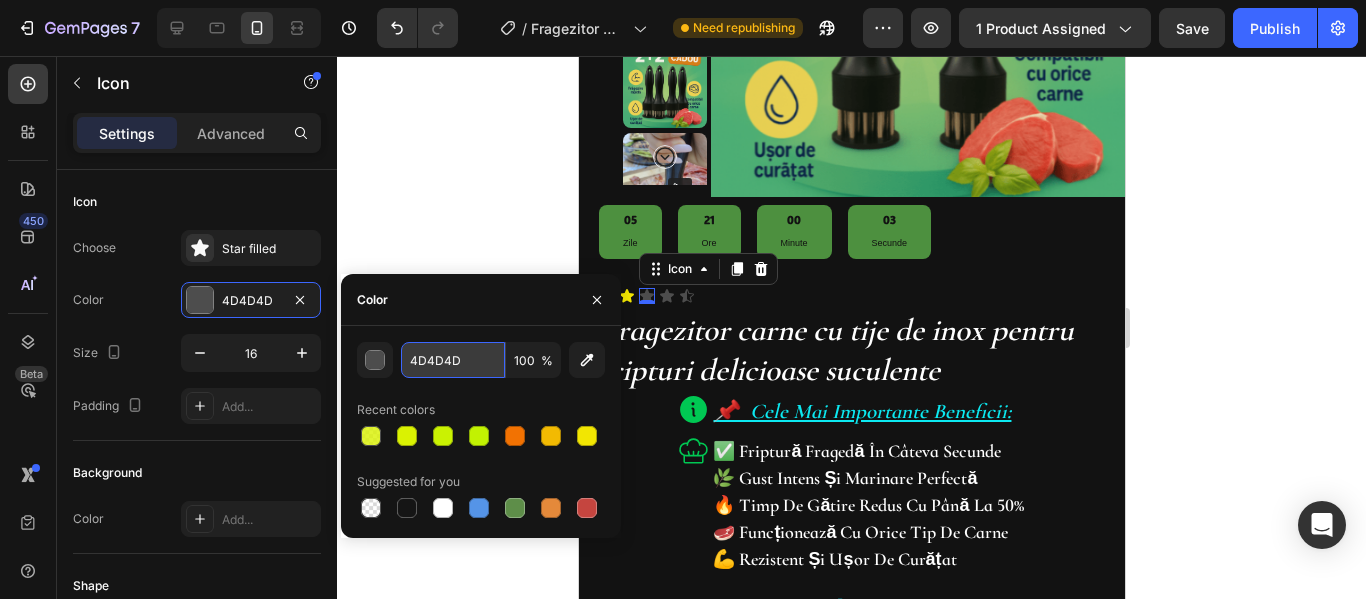 click on "4D4D4D" at bounding box center [453, 360] 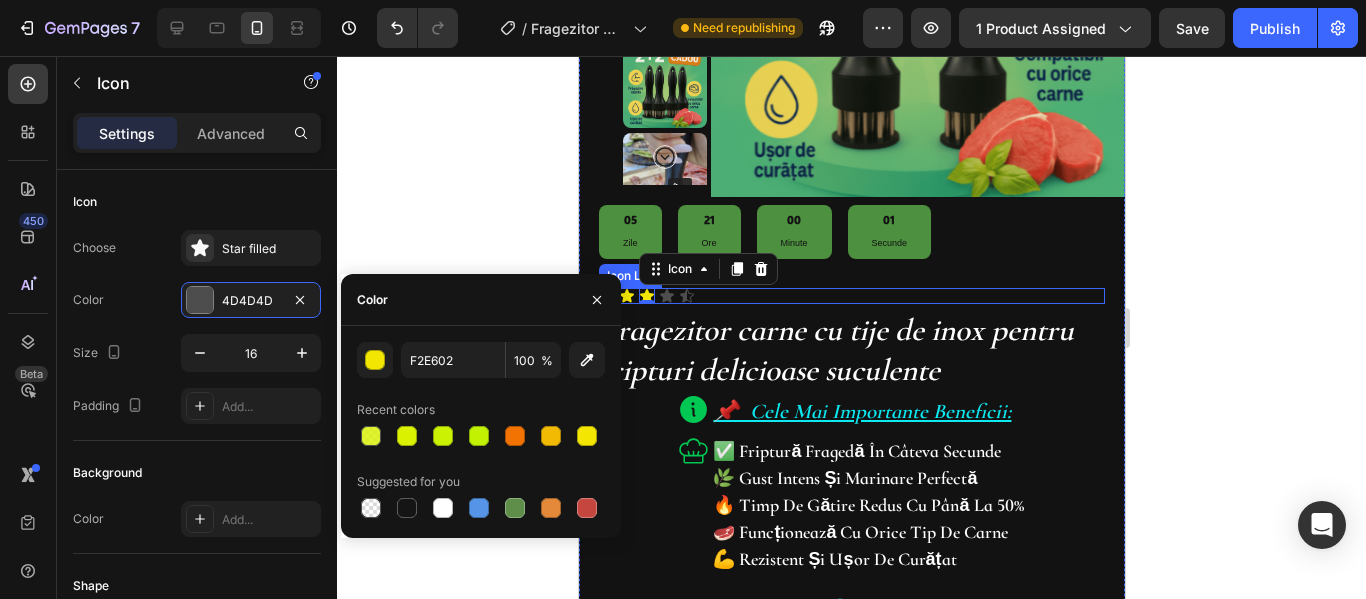 click 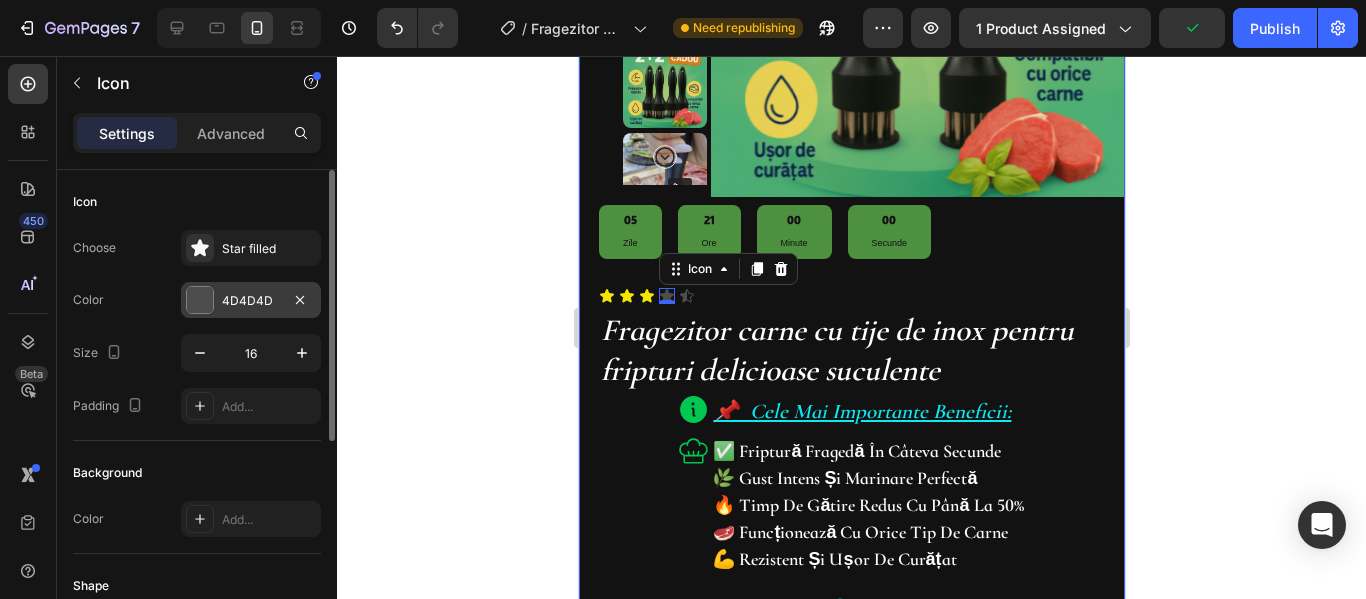 click on "4D4D4D" at bounding box center [251, 301] 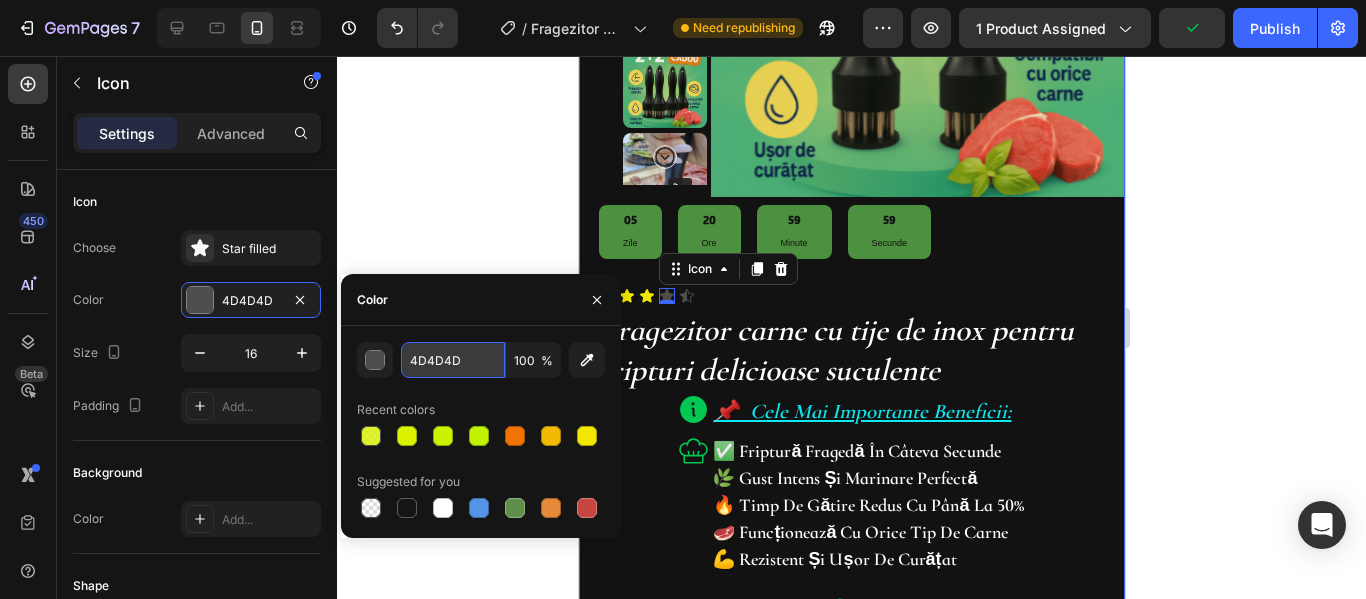 click on "4D4D4D" at bounding box center (453, 360) 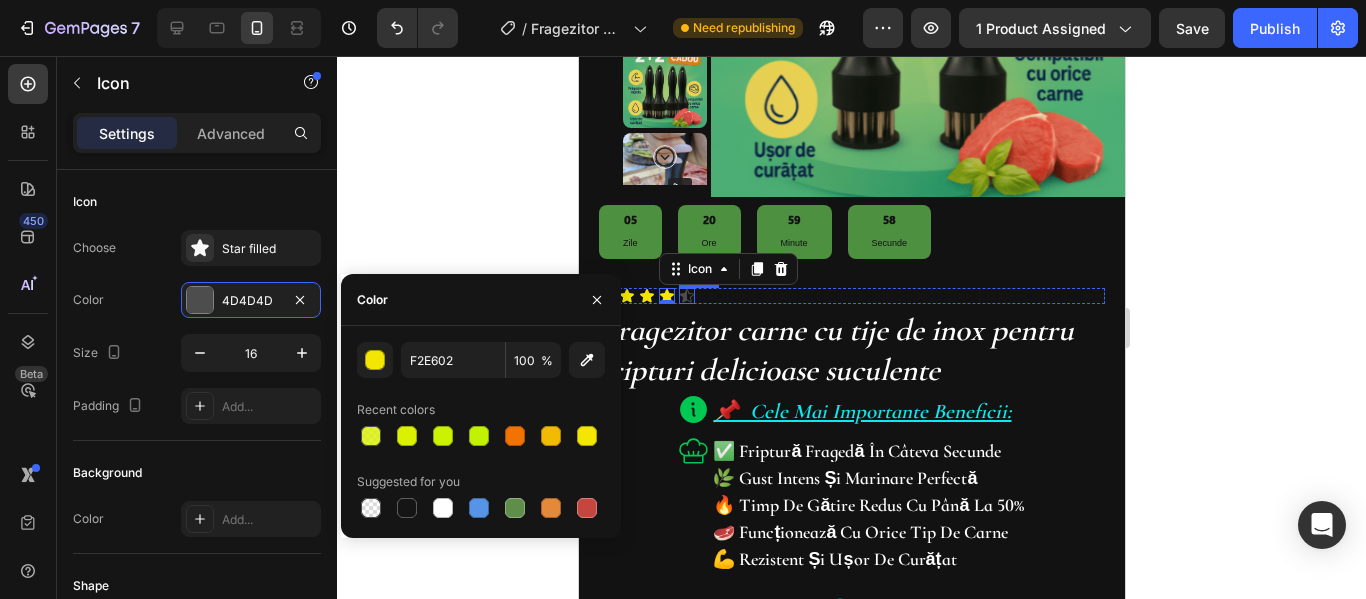 click 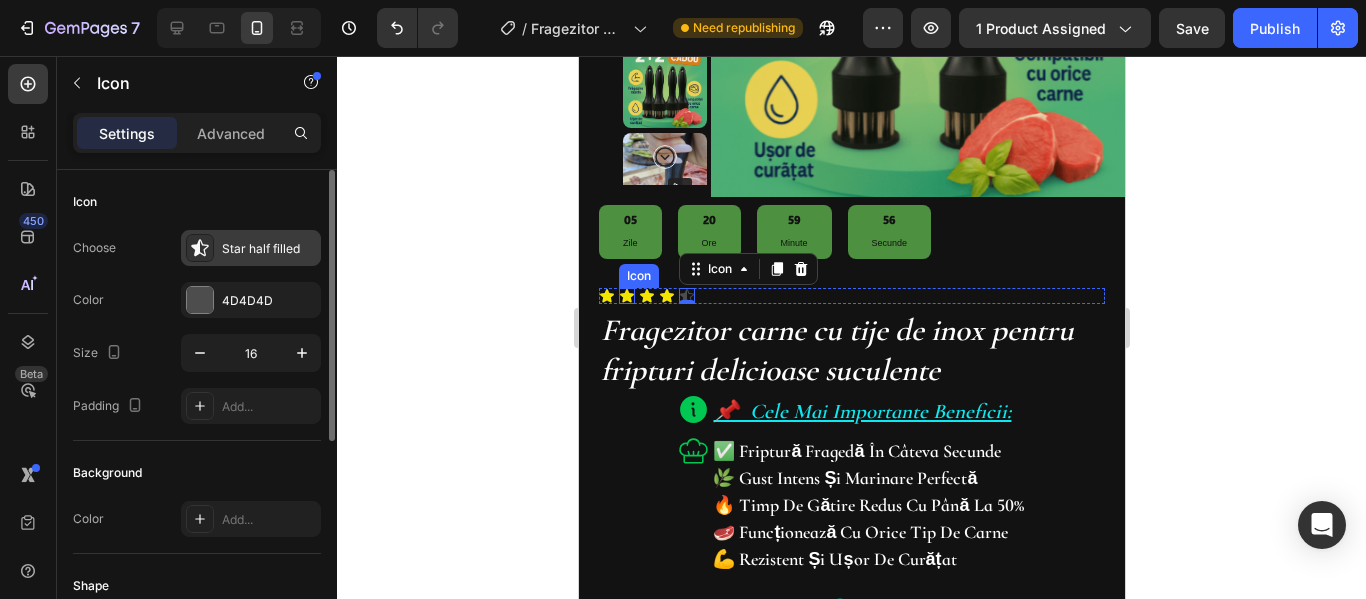 click on "Star half filled" at bounding box center (269, 249) 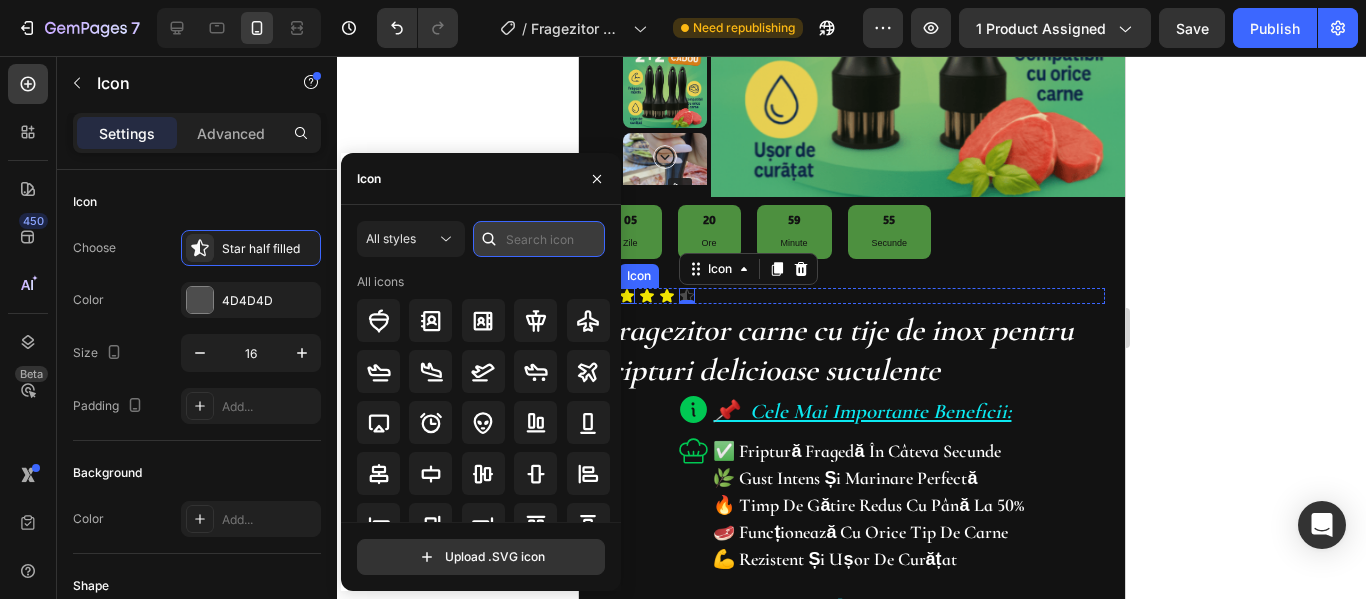 click at bounding box center [539, 239] 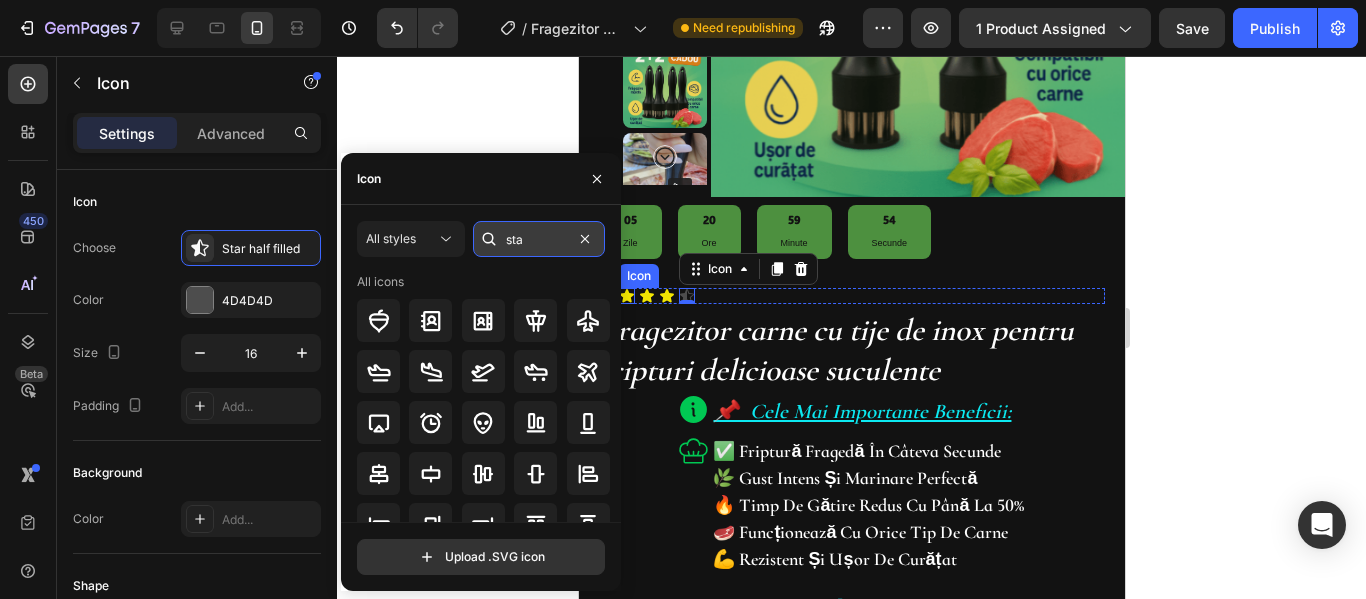 type on "star" 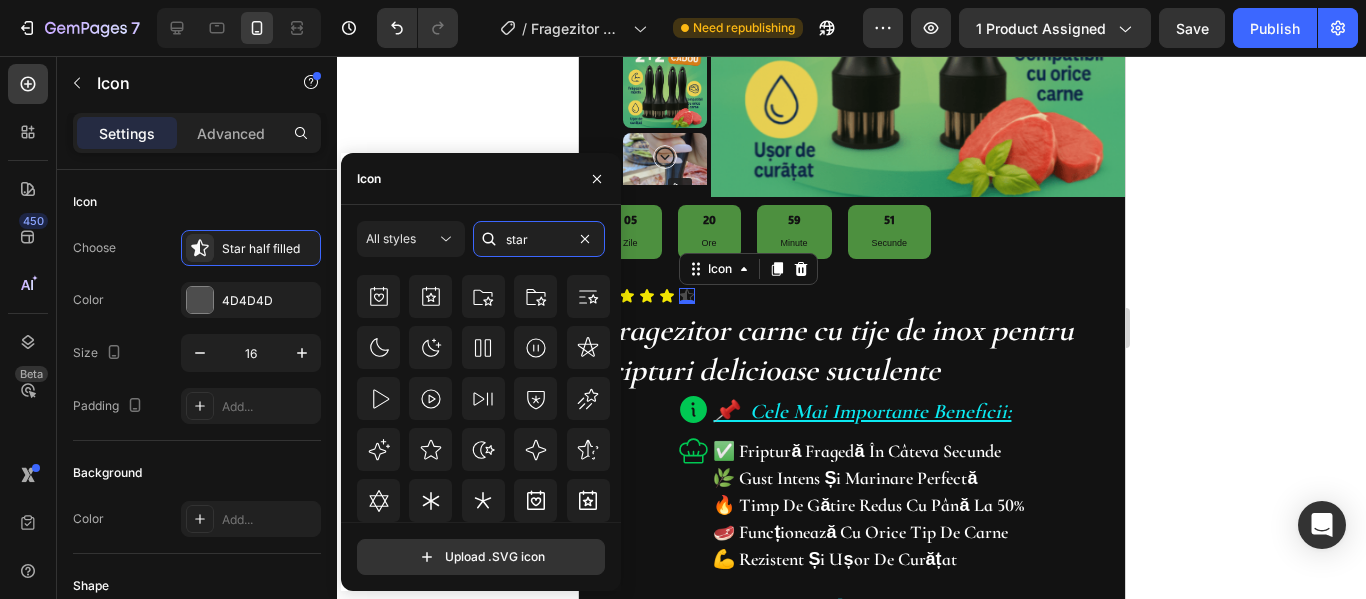 scroll, scrollTop: 263, scrollLeft: 0, axis: vertical 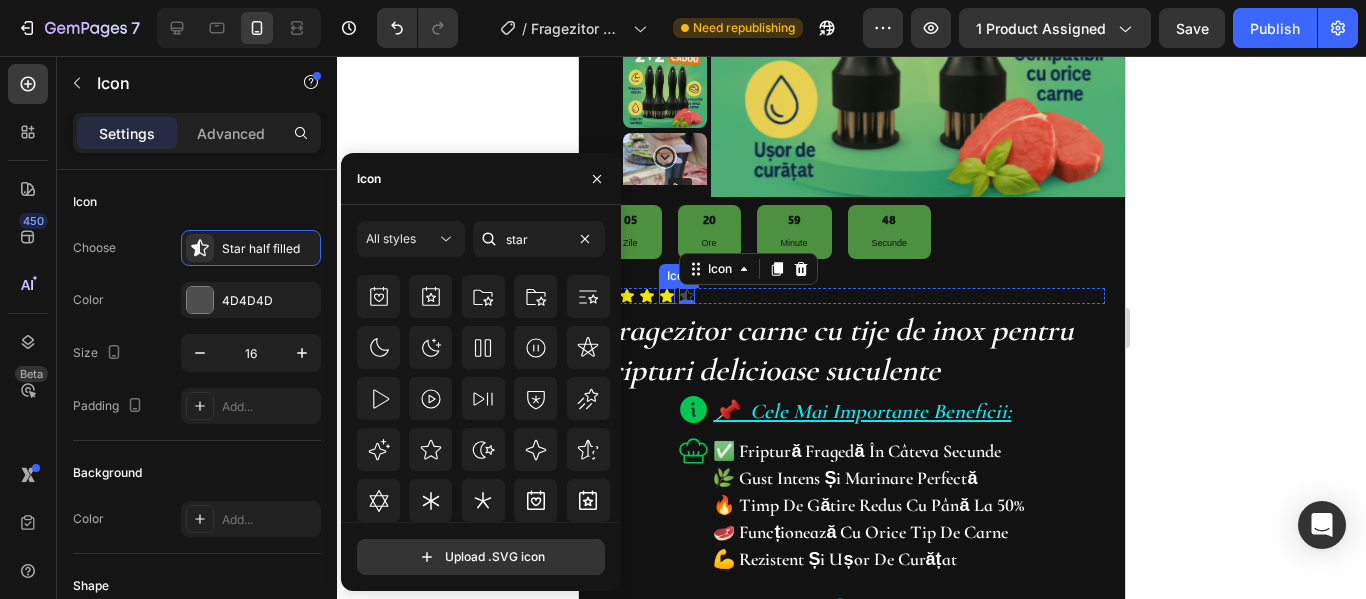 click 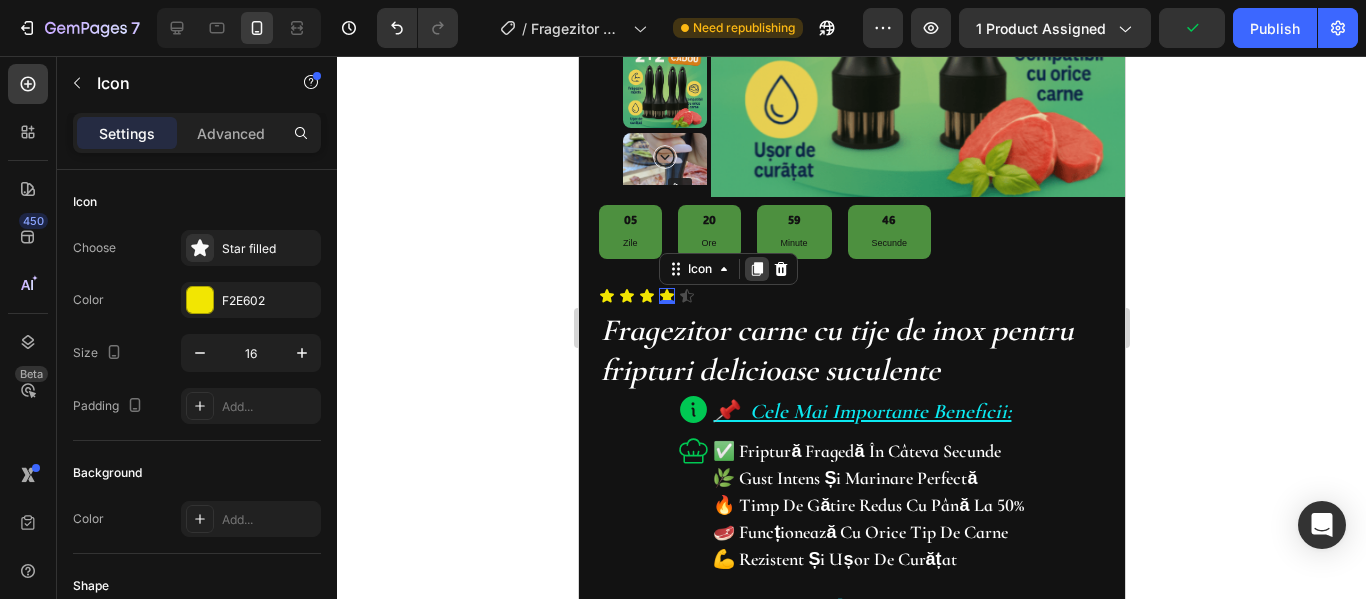 click 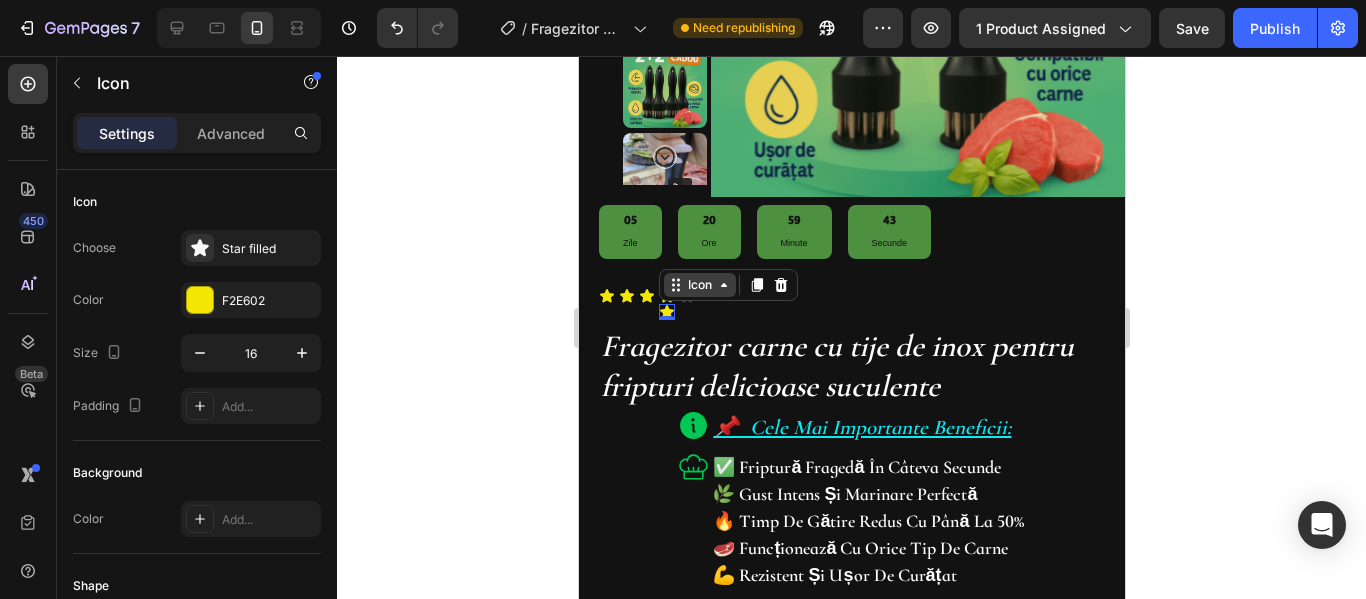 drag, startPoint x: 666, startPoint y: 315, endPoint x: 687, endPoint y: 295, distance: 29 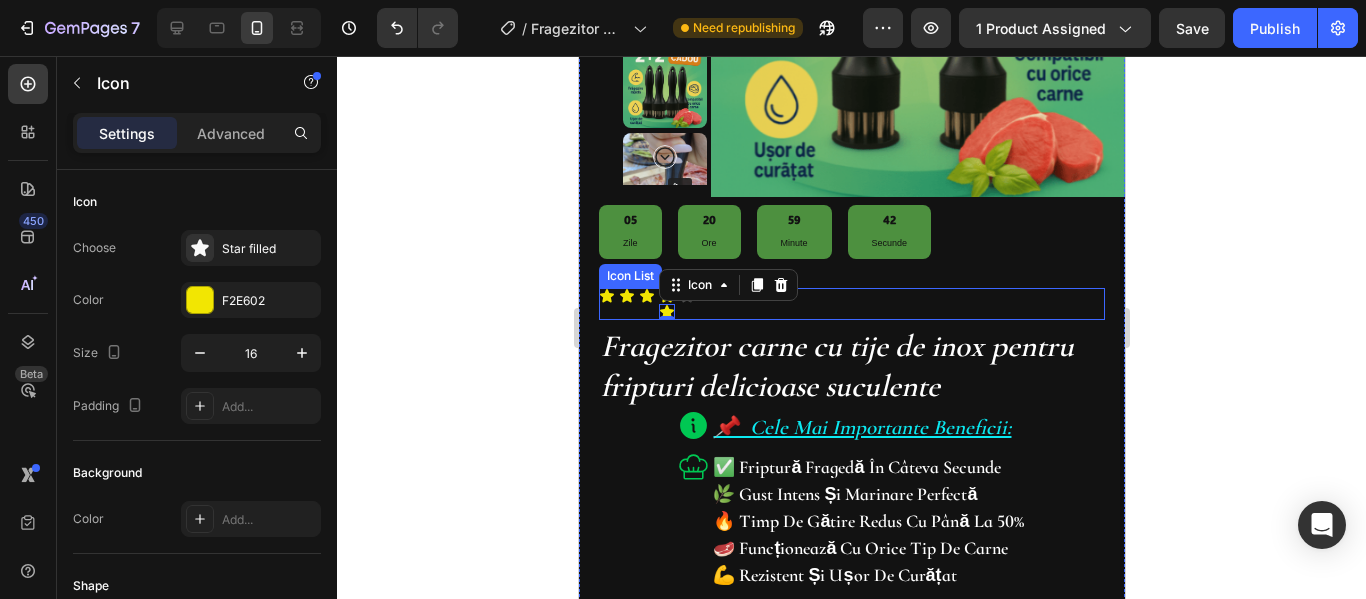 click on "Icon Icon Icon Icon Icon   0 Icon" at bounding box center (851, 304) 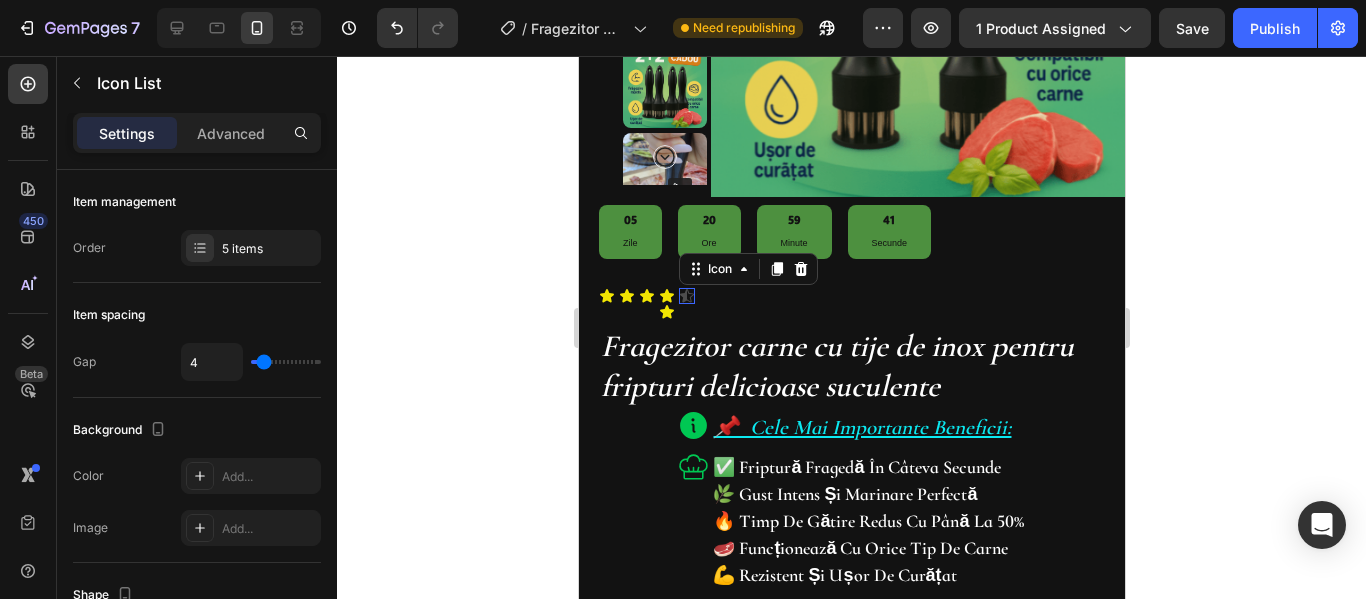 click on "Icon   0" at bounding box center (686, 296) 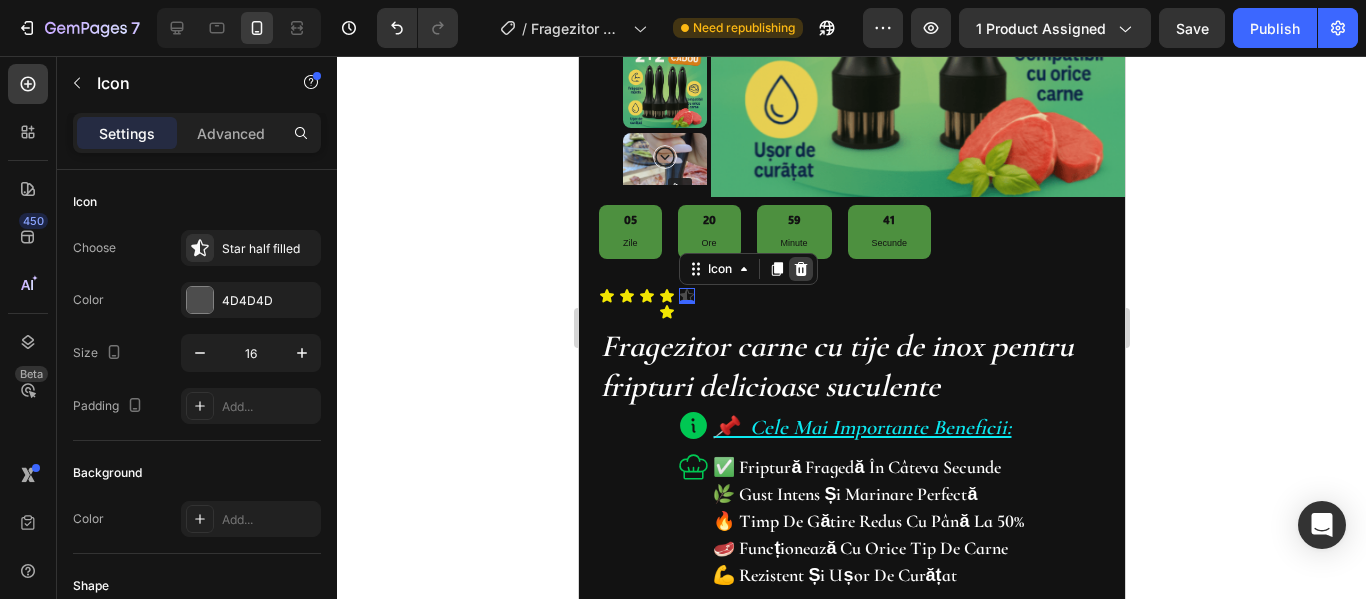 click 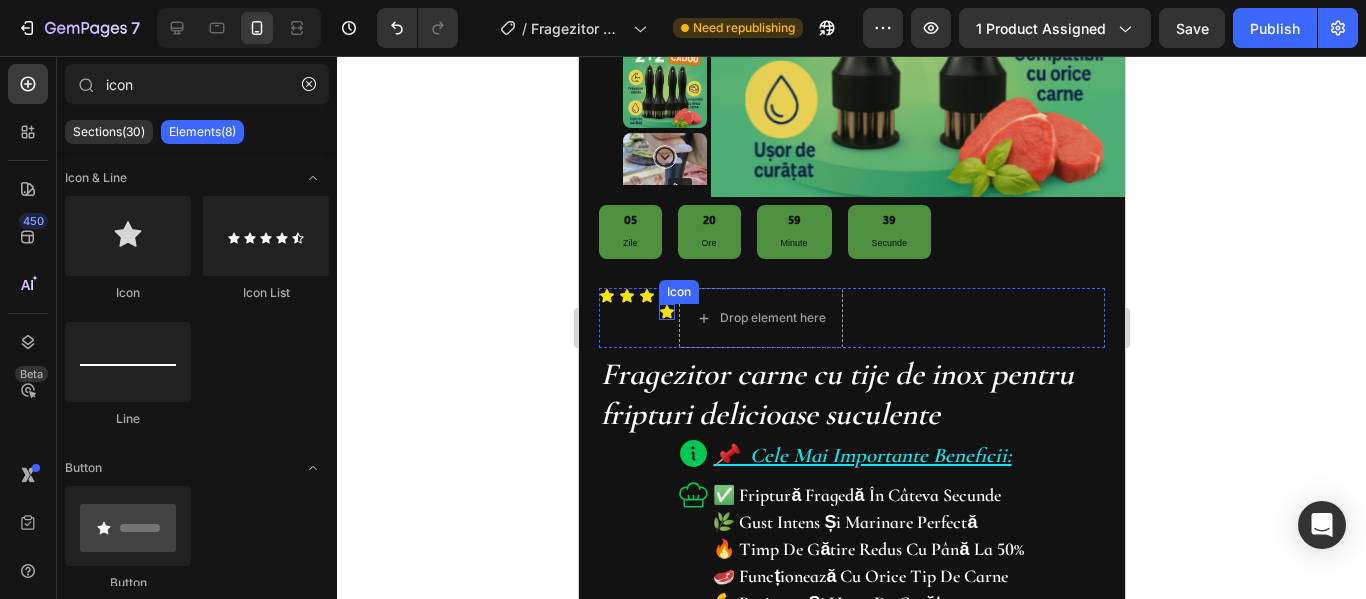 click 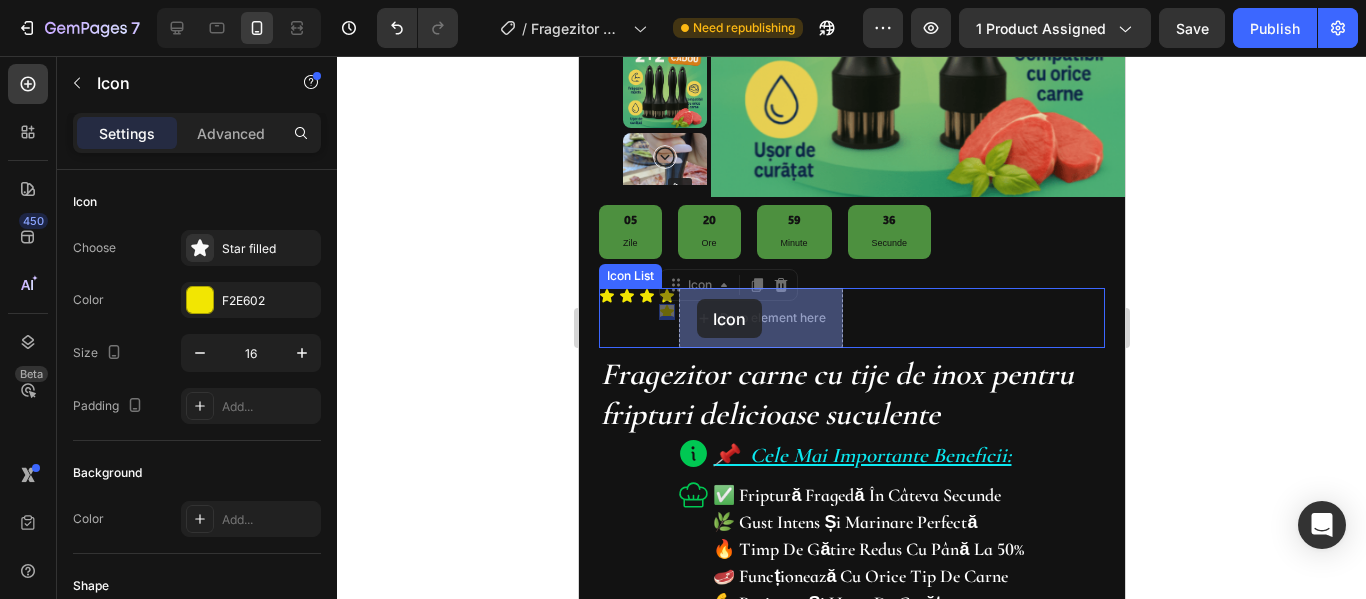 drag, startPoint x: 664, startPoint y: 305, endPoint x: 696, endPoint y: 299, distance: 32.55764 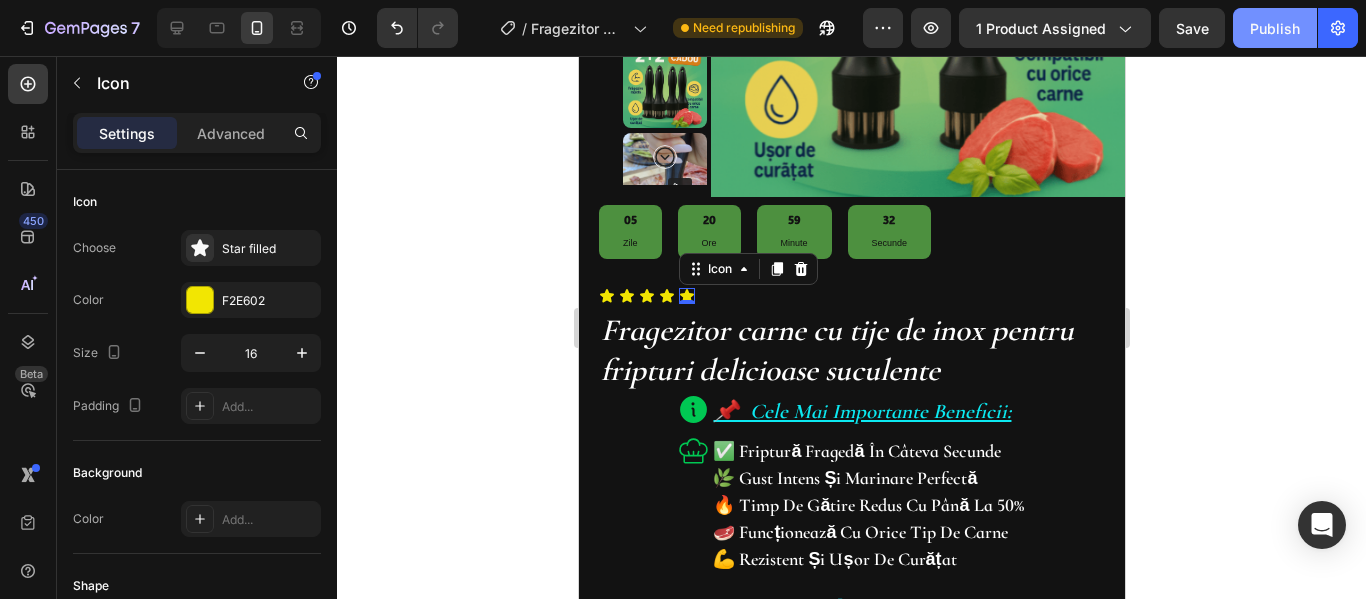 click on "Publish" at bounding box center (1275, 28) 